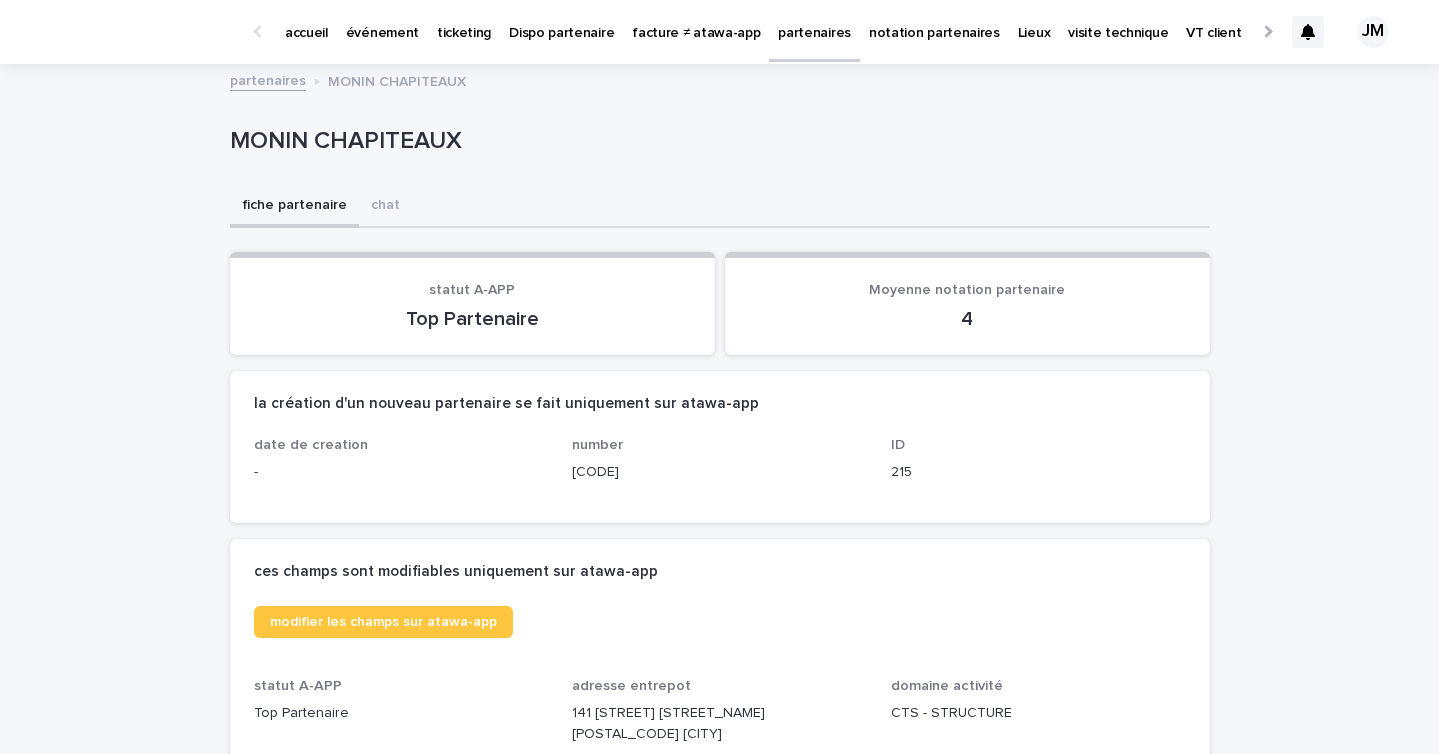 scroll, scrollTop: 0, scrollLeft: 0, axis: both 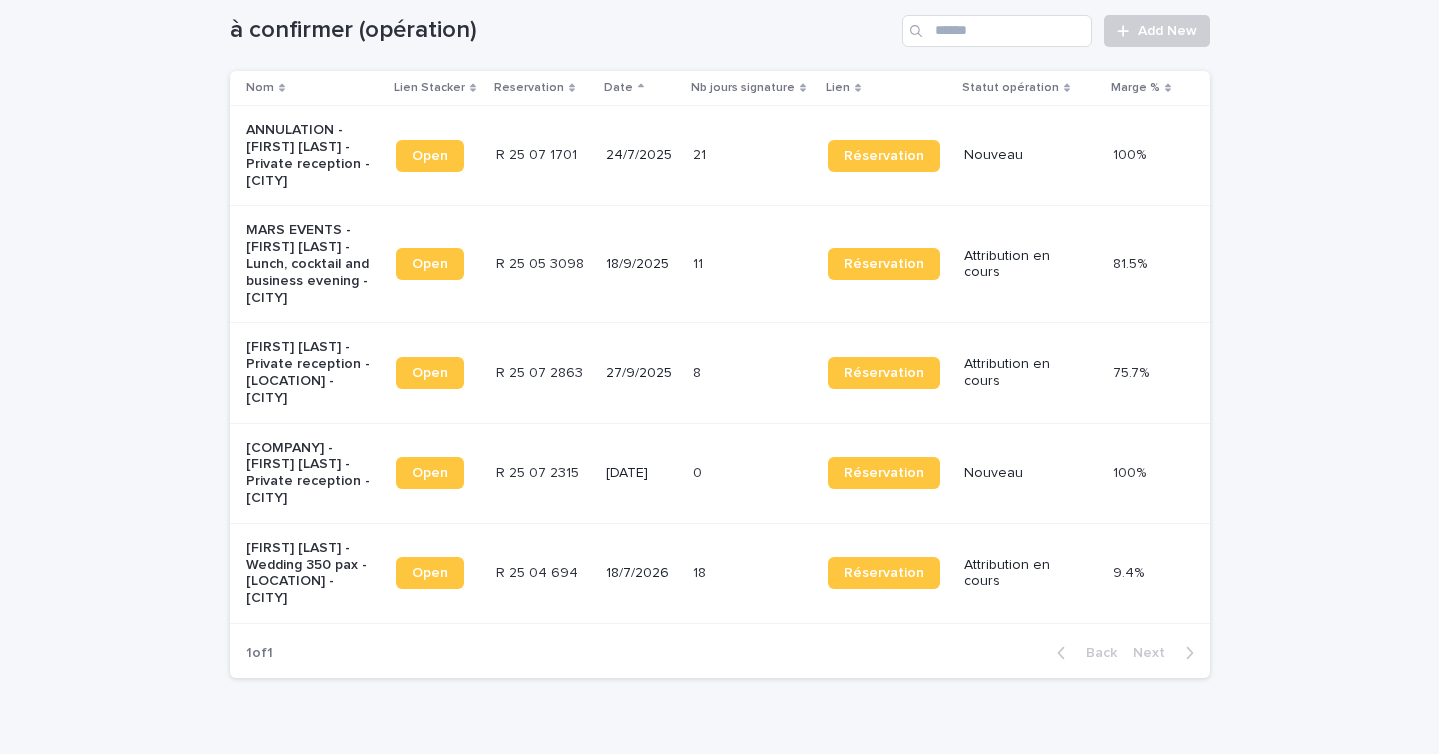 click on "R 25 05 3098 R 25 05 3098" at bounding box center (543, 264) 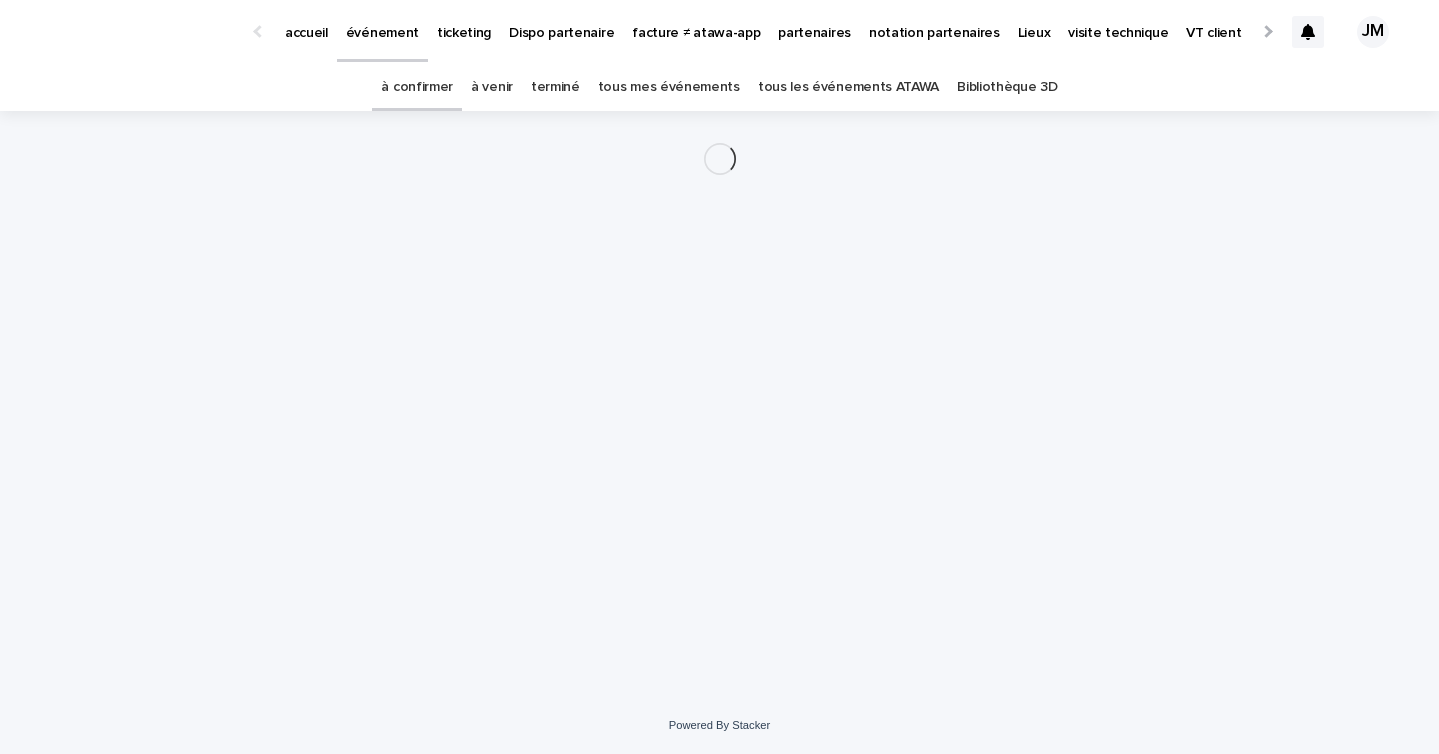 scroll, scrollTop: 0, scrollLeft: 0, axis: both 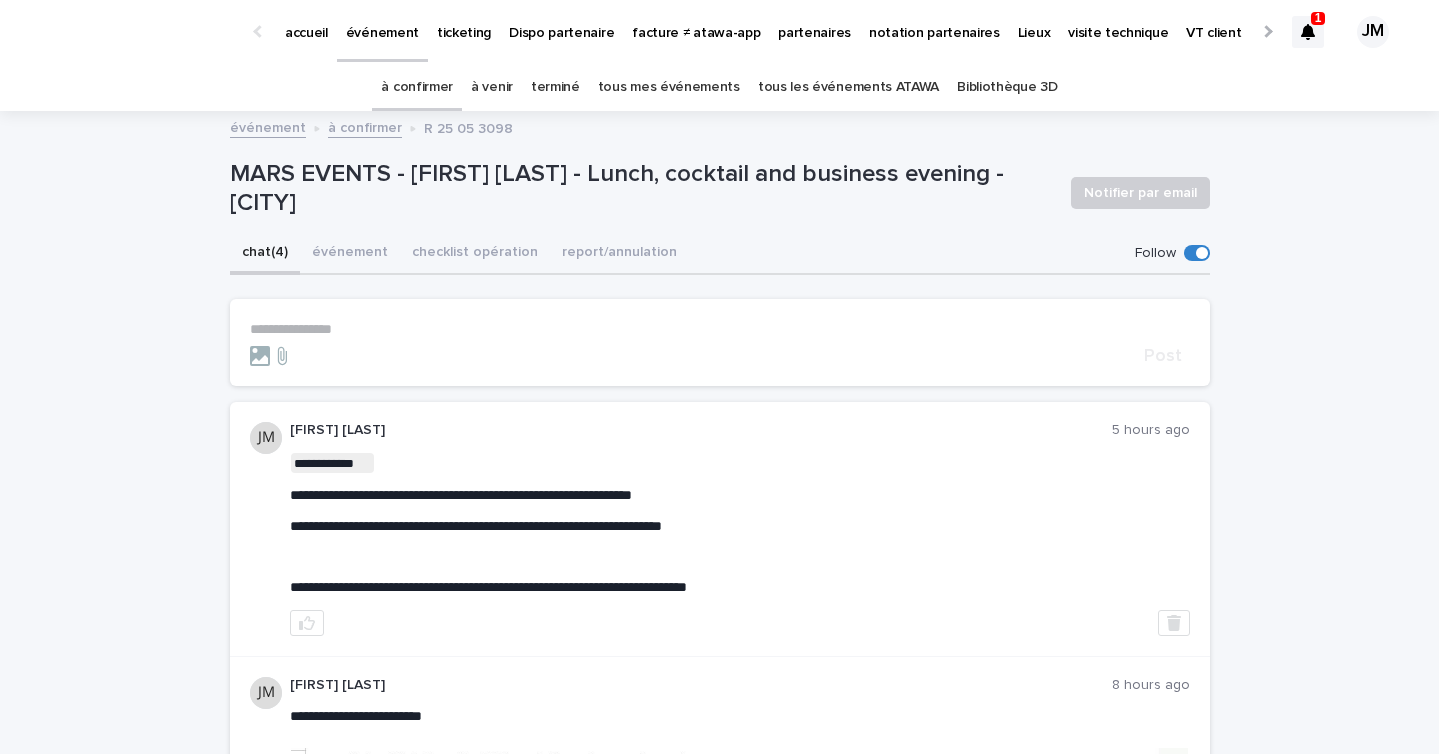 click 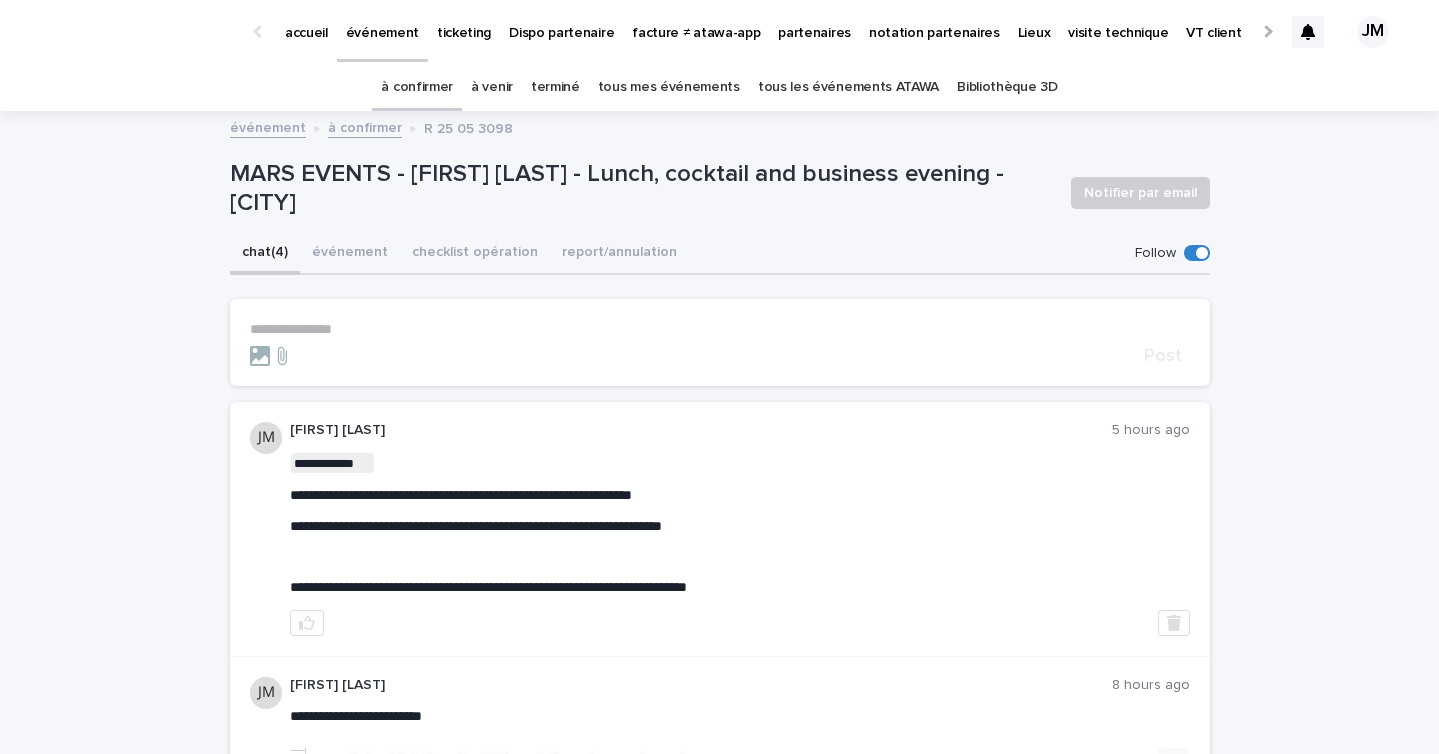 click on "**********" at bounding box center (740, 529) 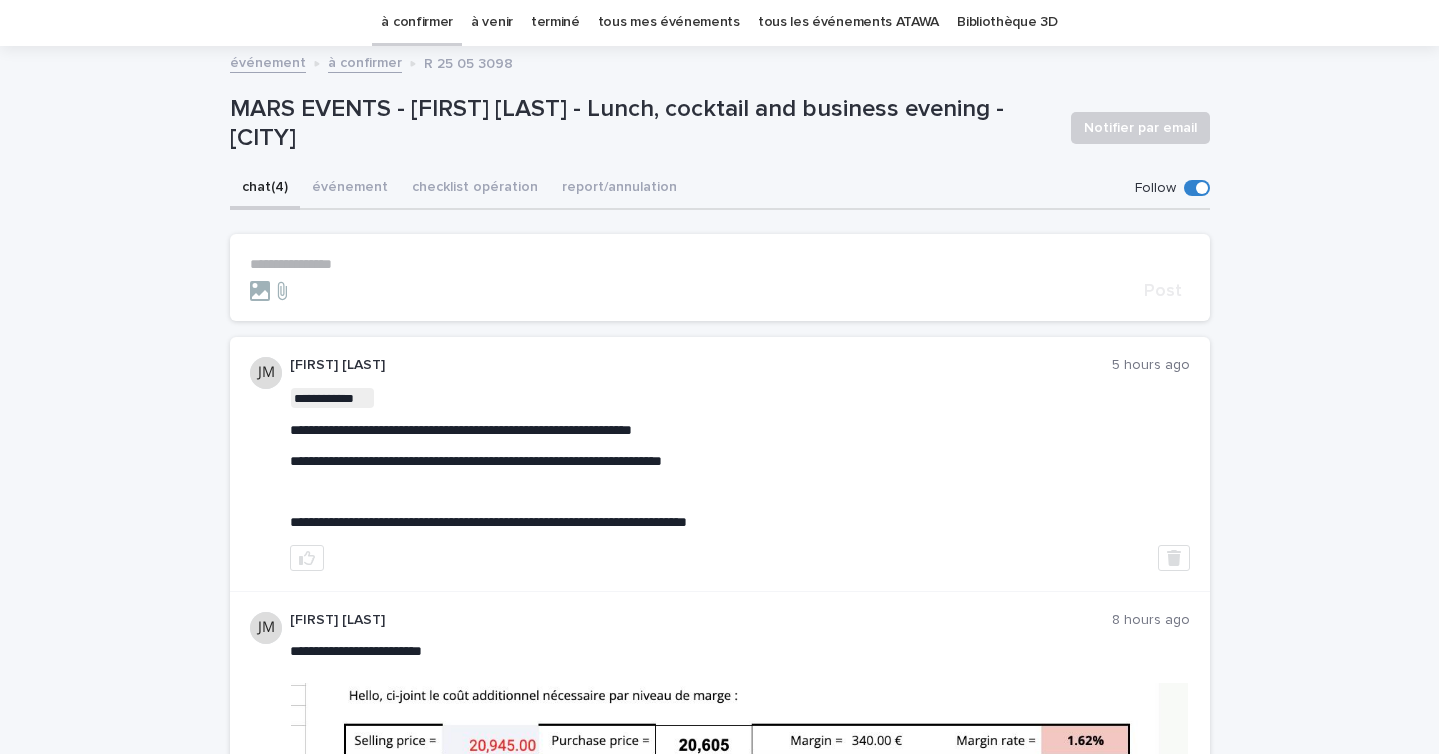 scroll, scrollTop: 70, scrollLeft: 0, axis: vertical 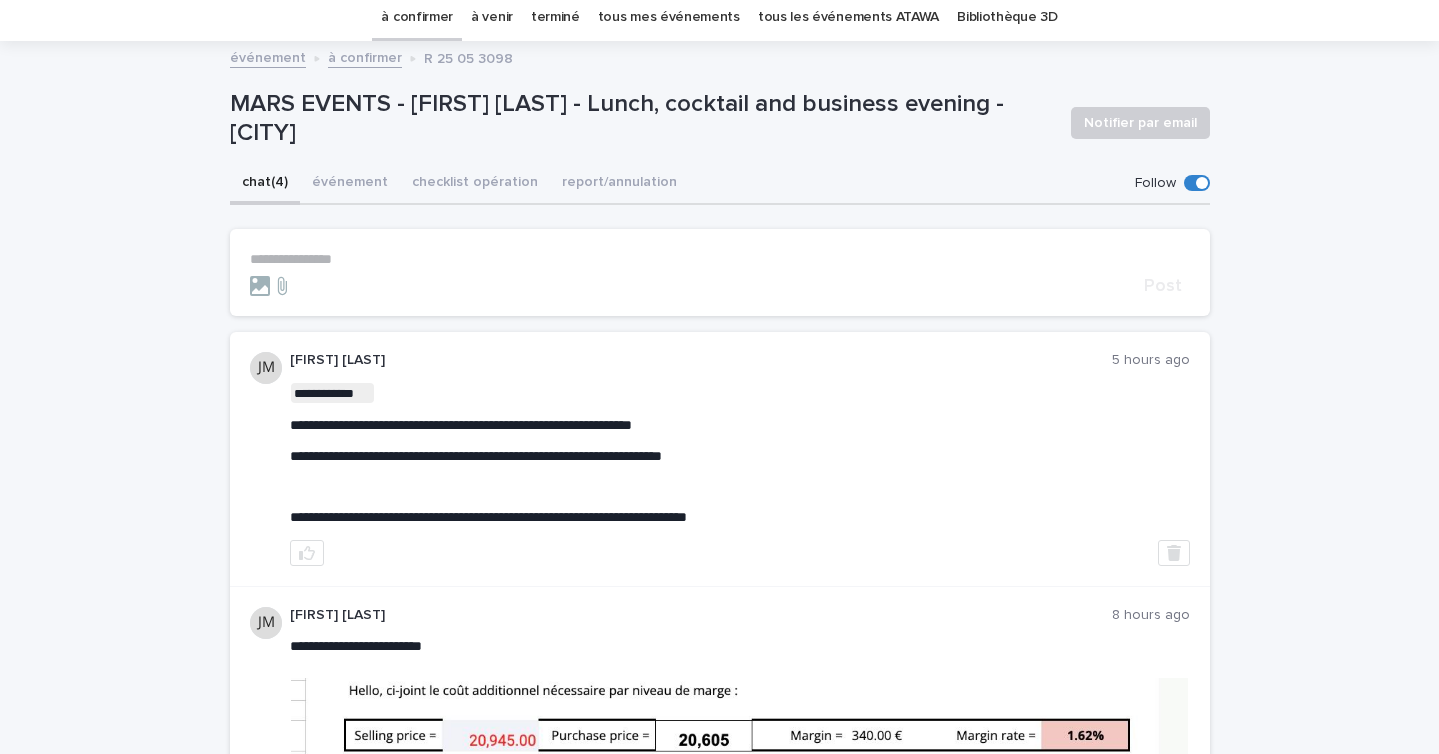 click on "à confirmer" at bounding box center (417, 17) 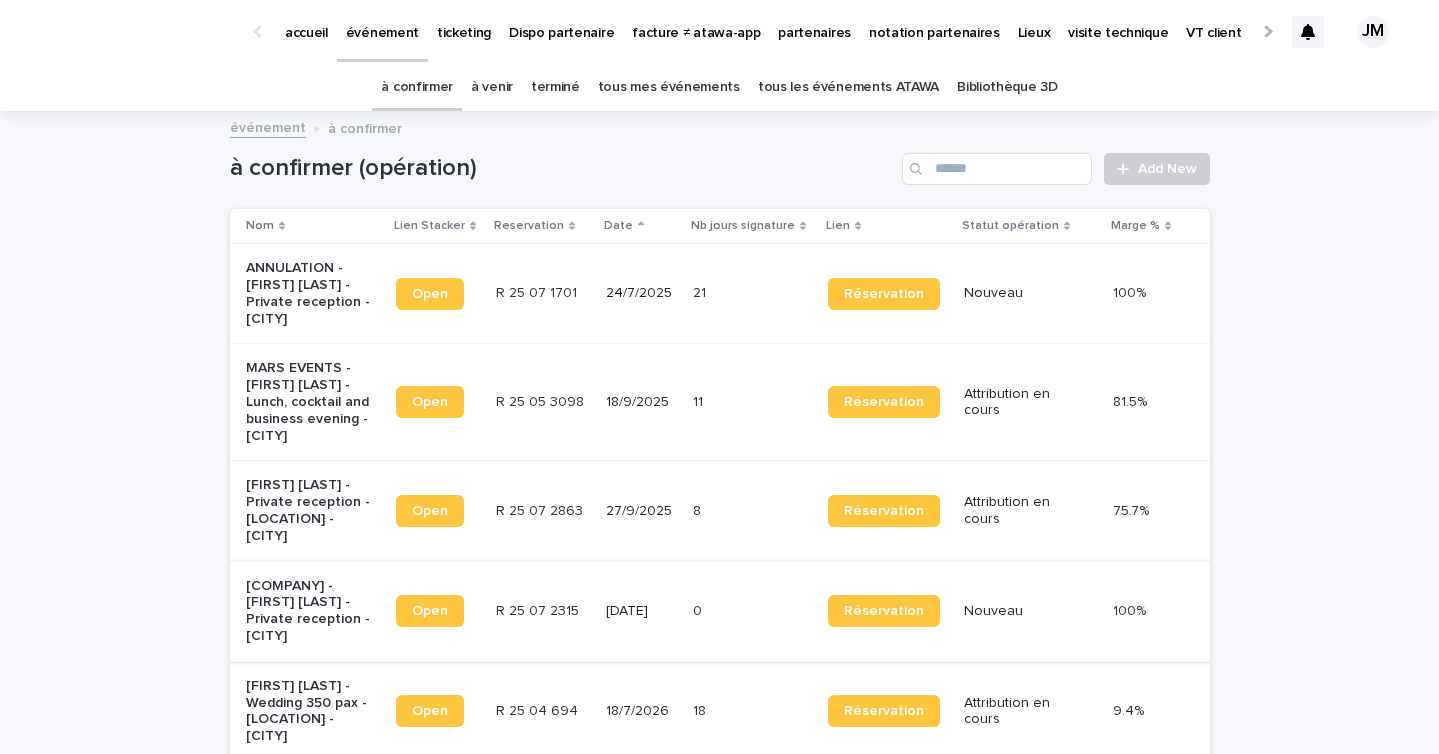 scroll, scrollTop: 268, scrollLeft: 0, axis: vertical 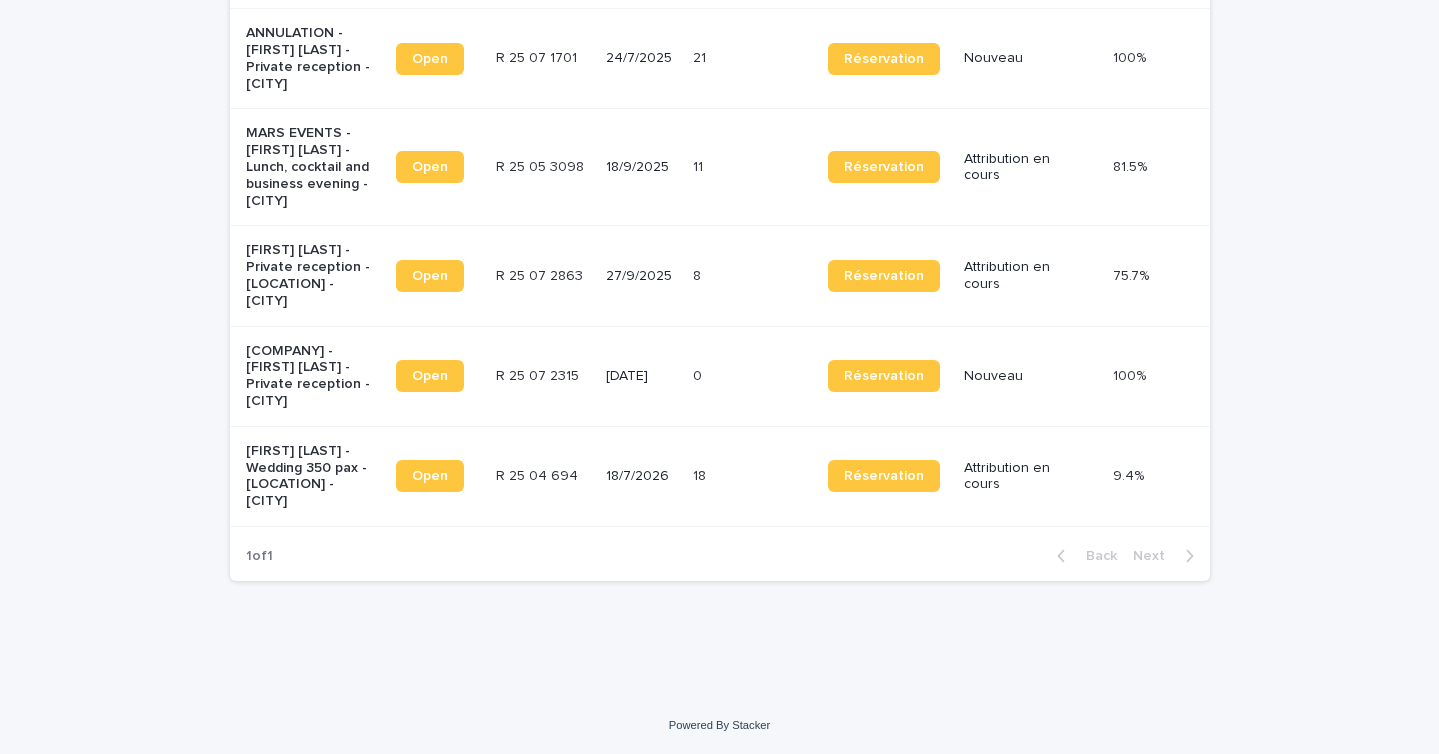 click on "18/7/2026" at bounding box center [641, 476] 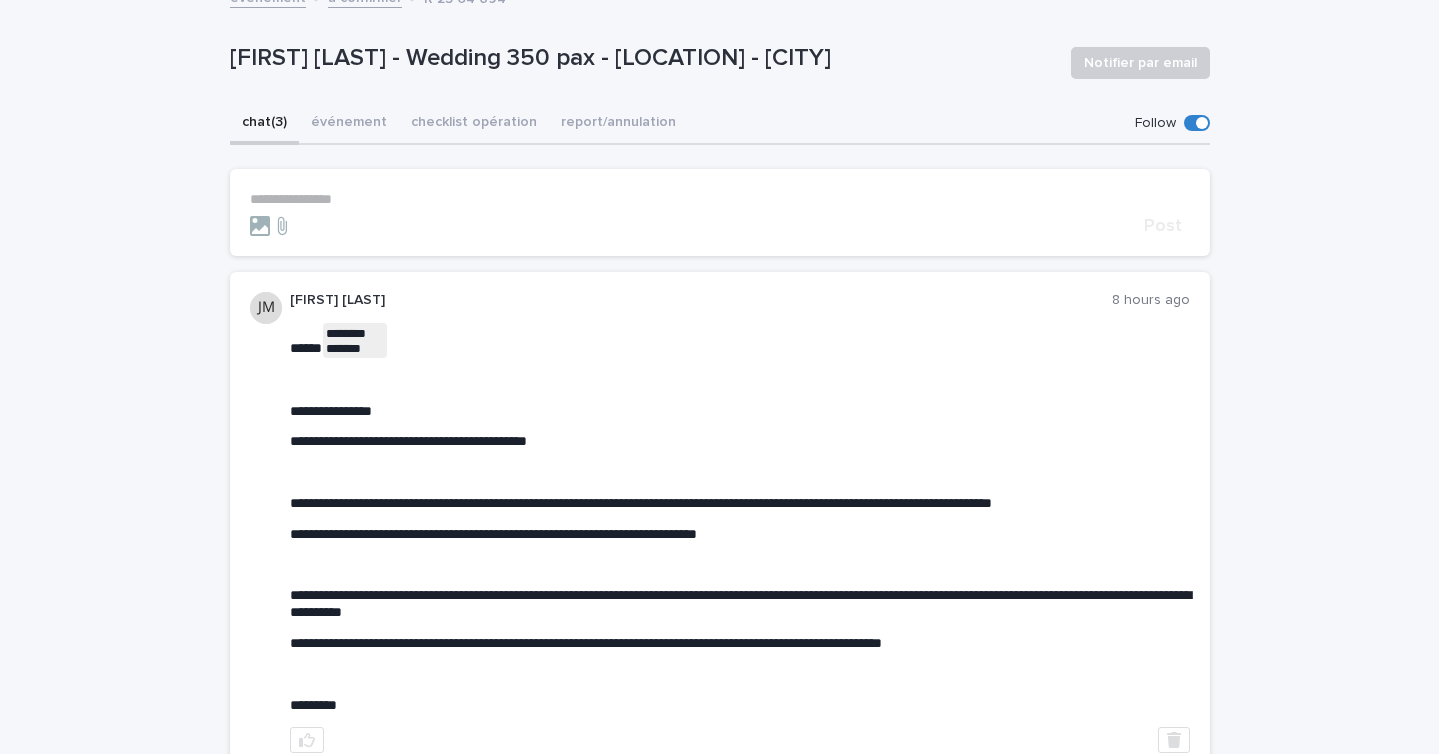scroll, scrollTop: 164, scrollLeft: 0, axis: vertical 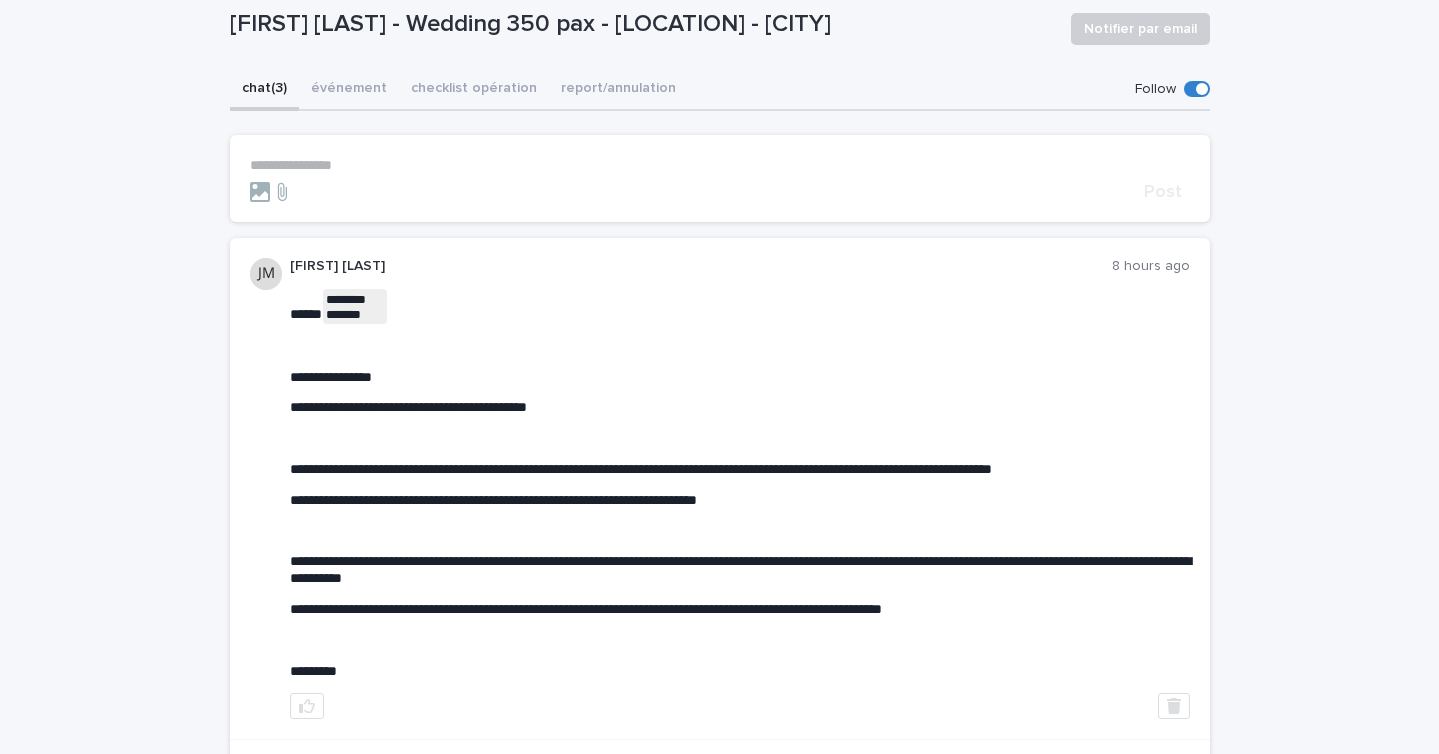 click on "**********" at bounding box center [720, 165] 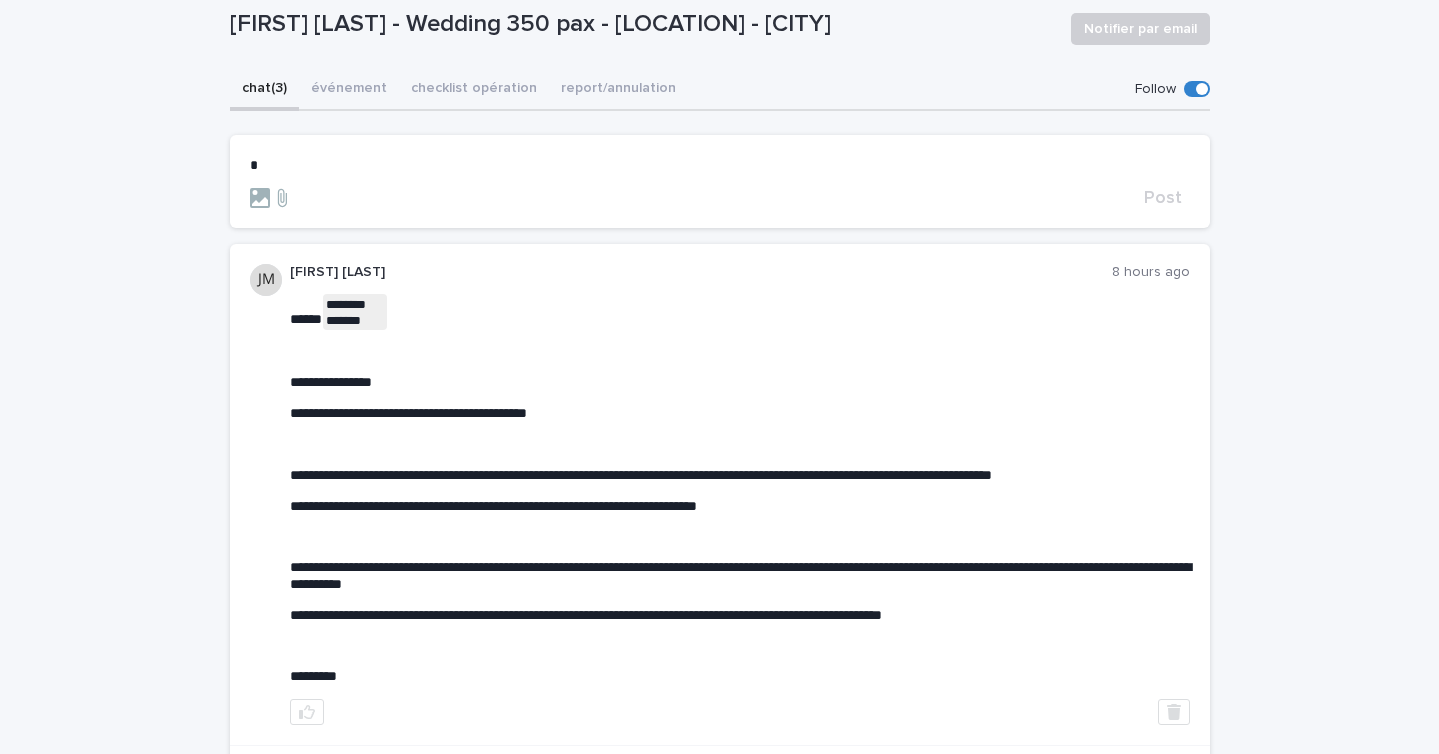 type 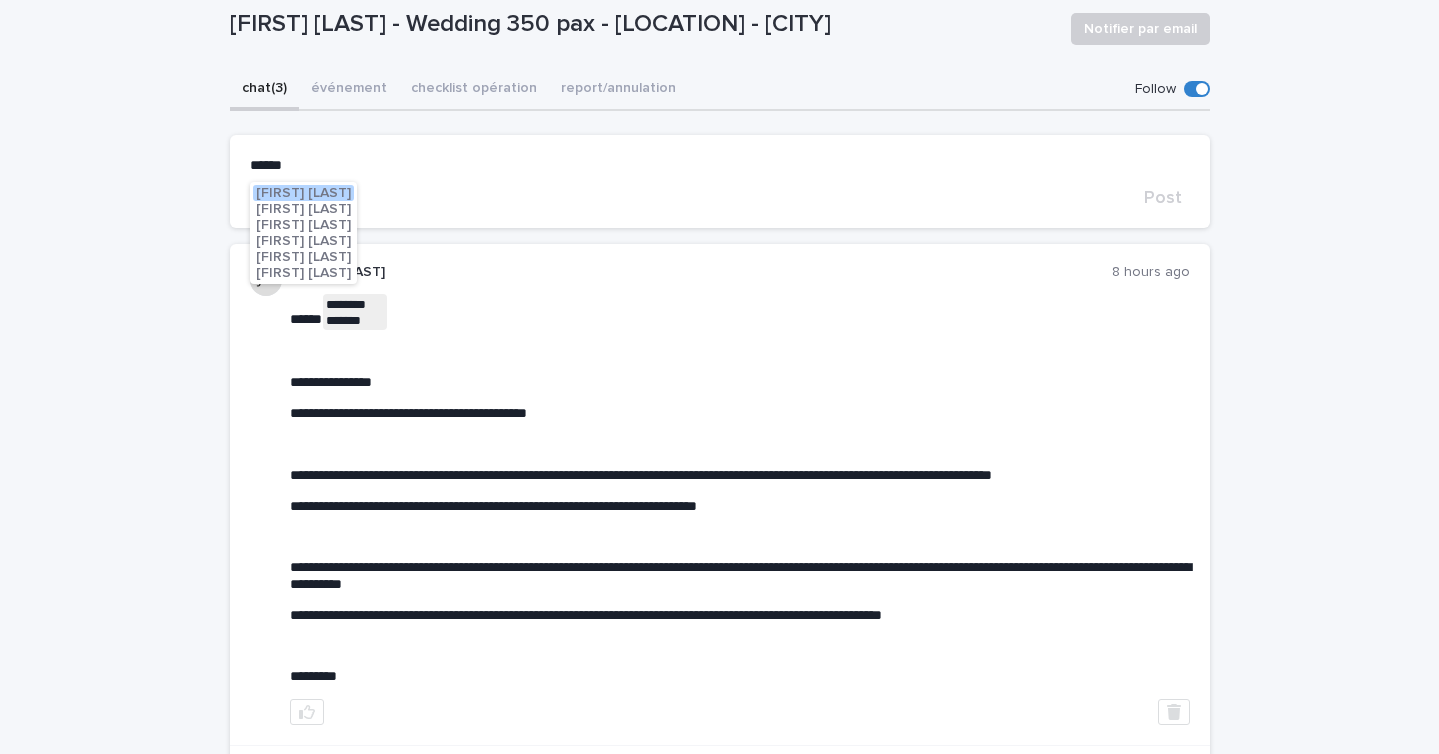 click on "[FIRST] [LAST]" at bounding box center [303, 193] 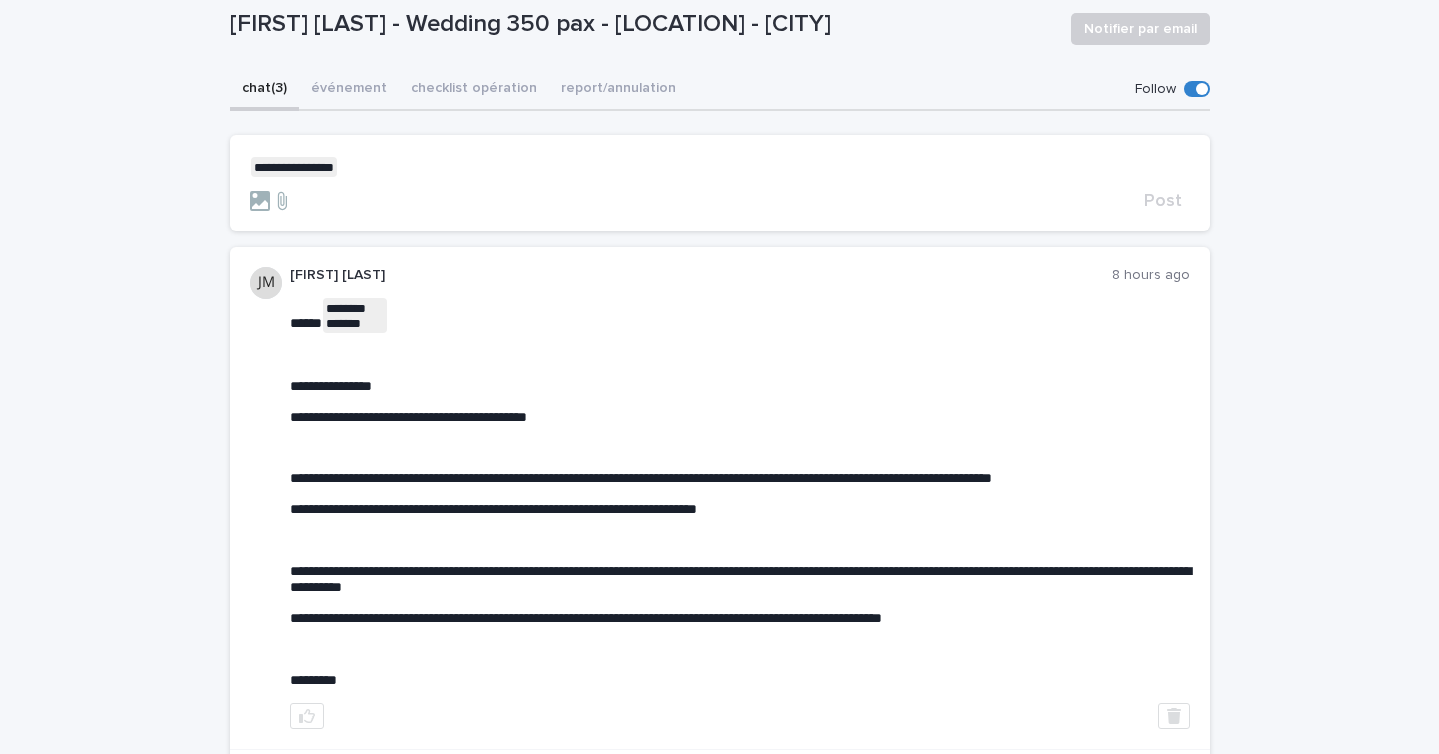 scroll, scrollTop: 166, scrollLeft: 0, axis: vertical 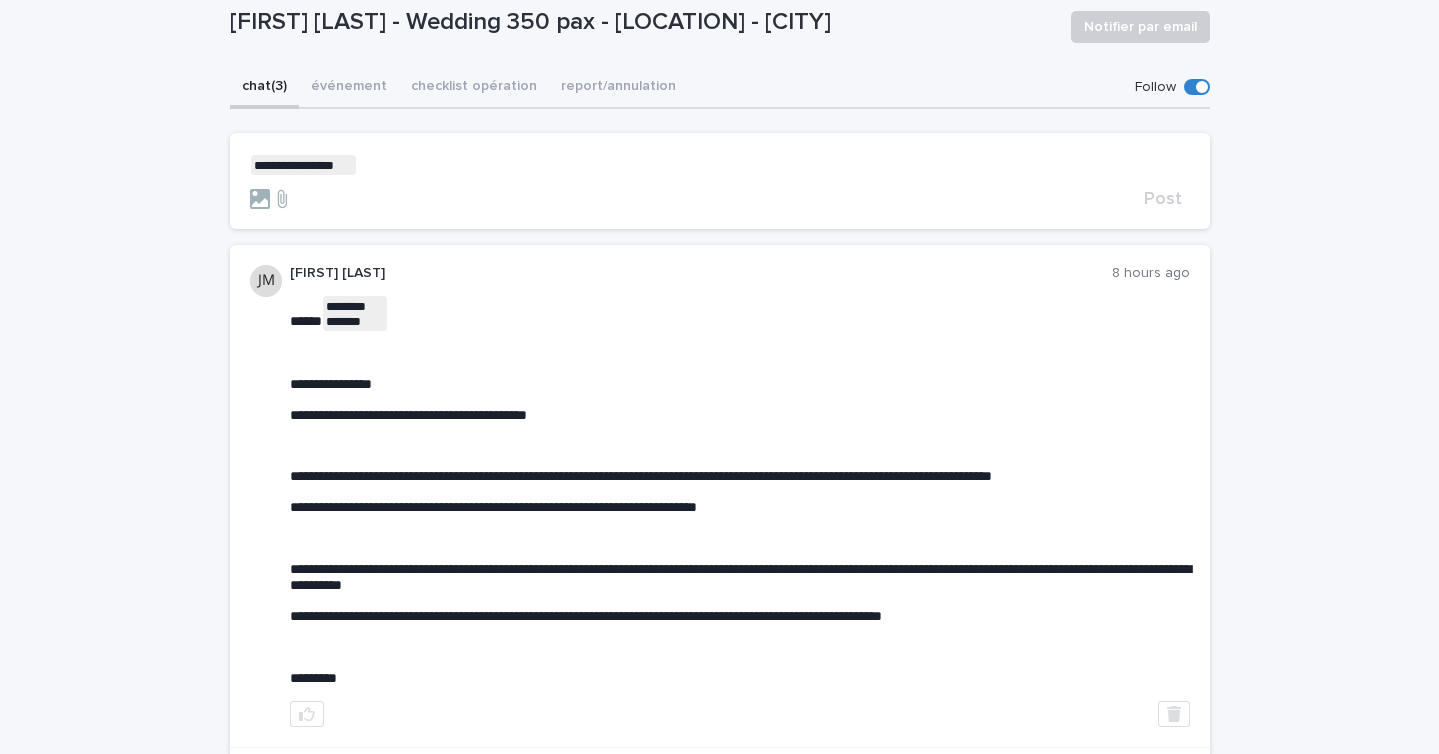 click on "**********" at bounding box center (720, 165) 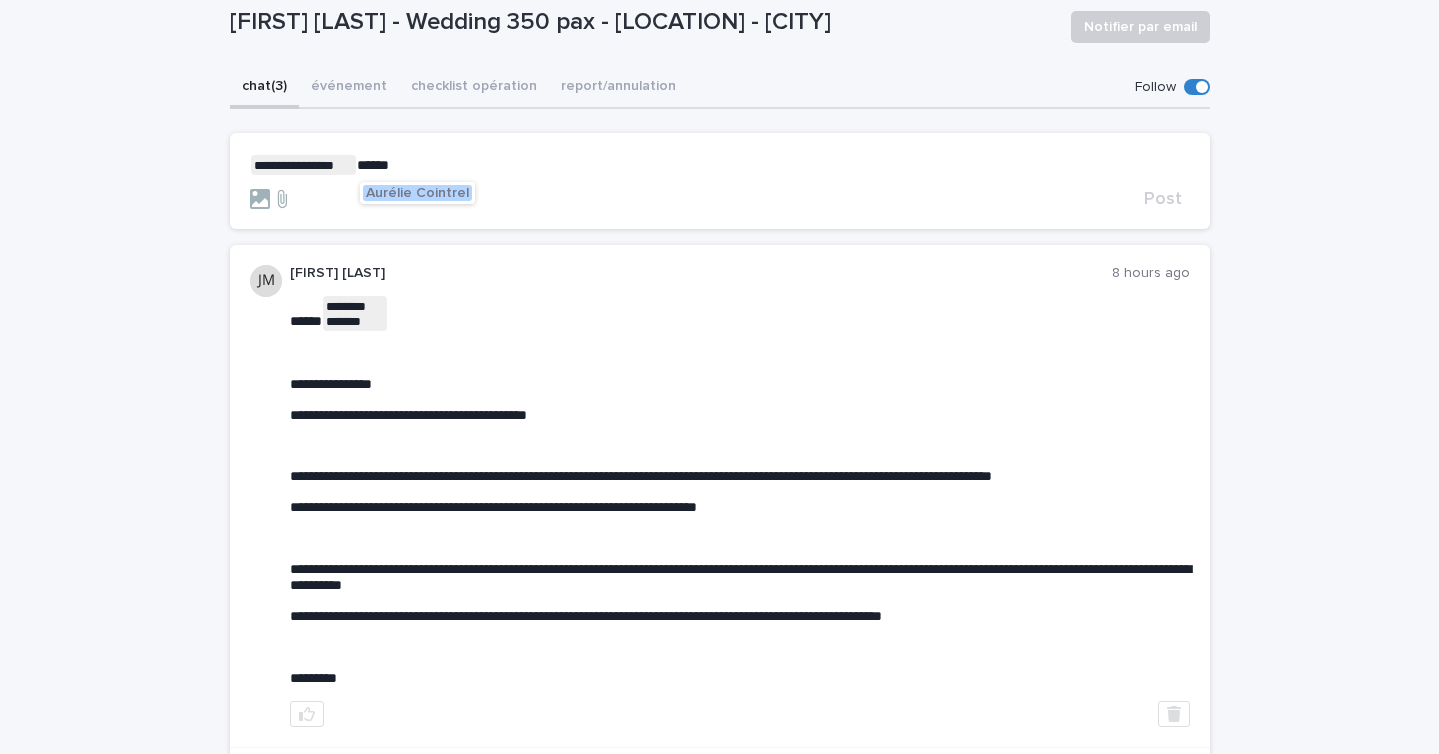 click on "**********" at bounding box center (719, 377) 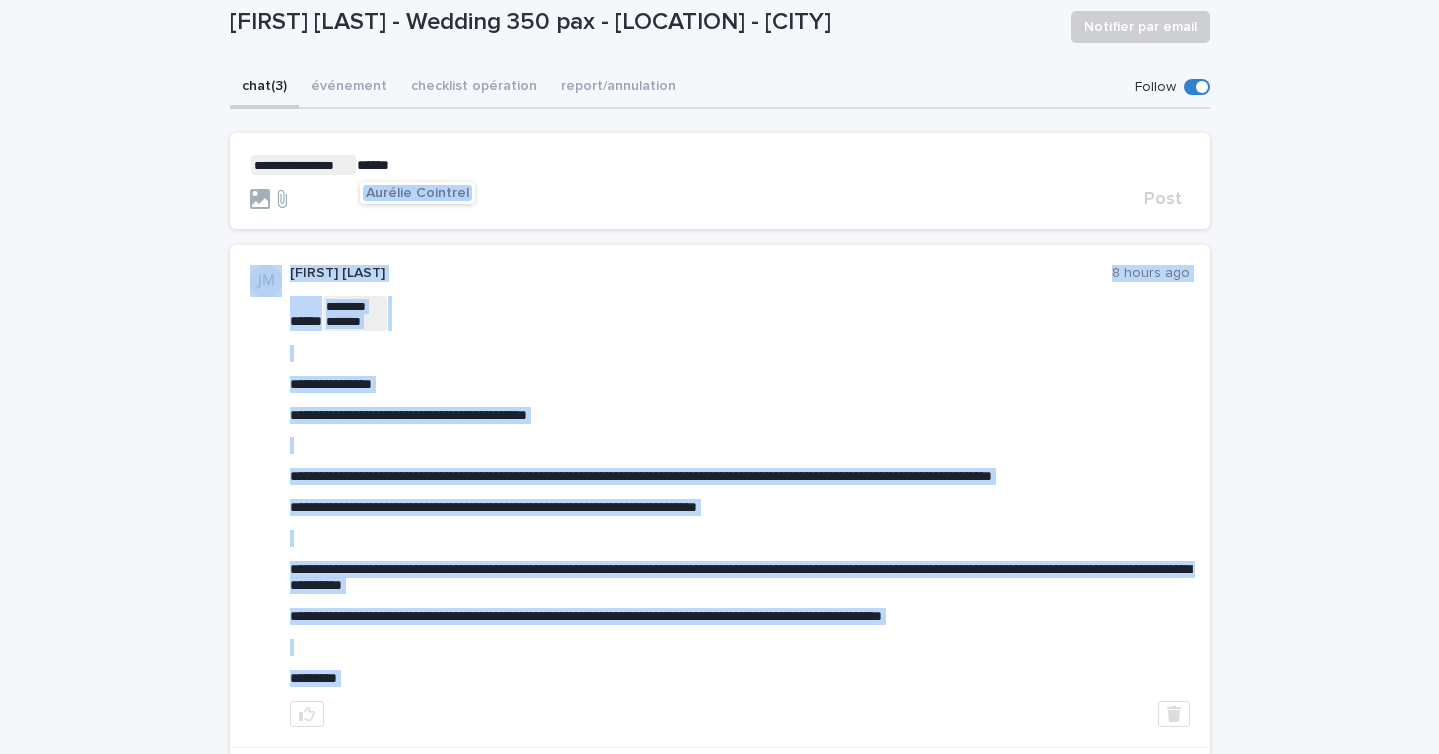 click on "Aurélie Cointrel" at bounding box center [417, 193] 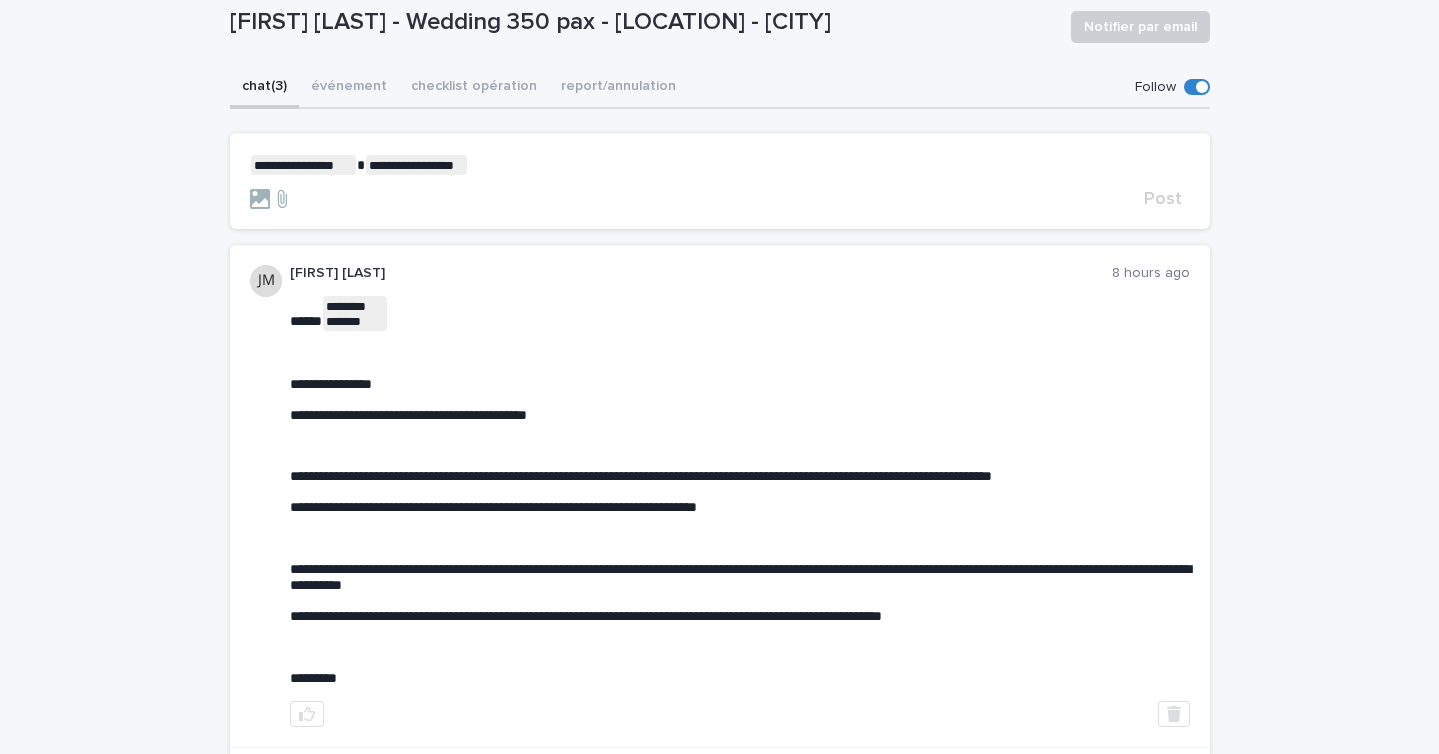 click on "**********" at bounding box center (720, 165) 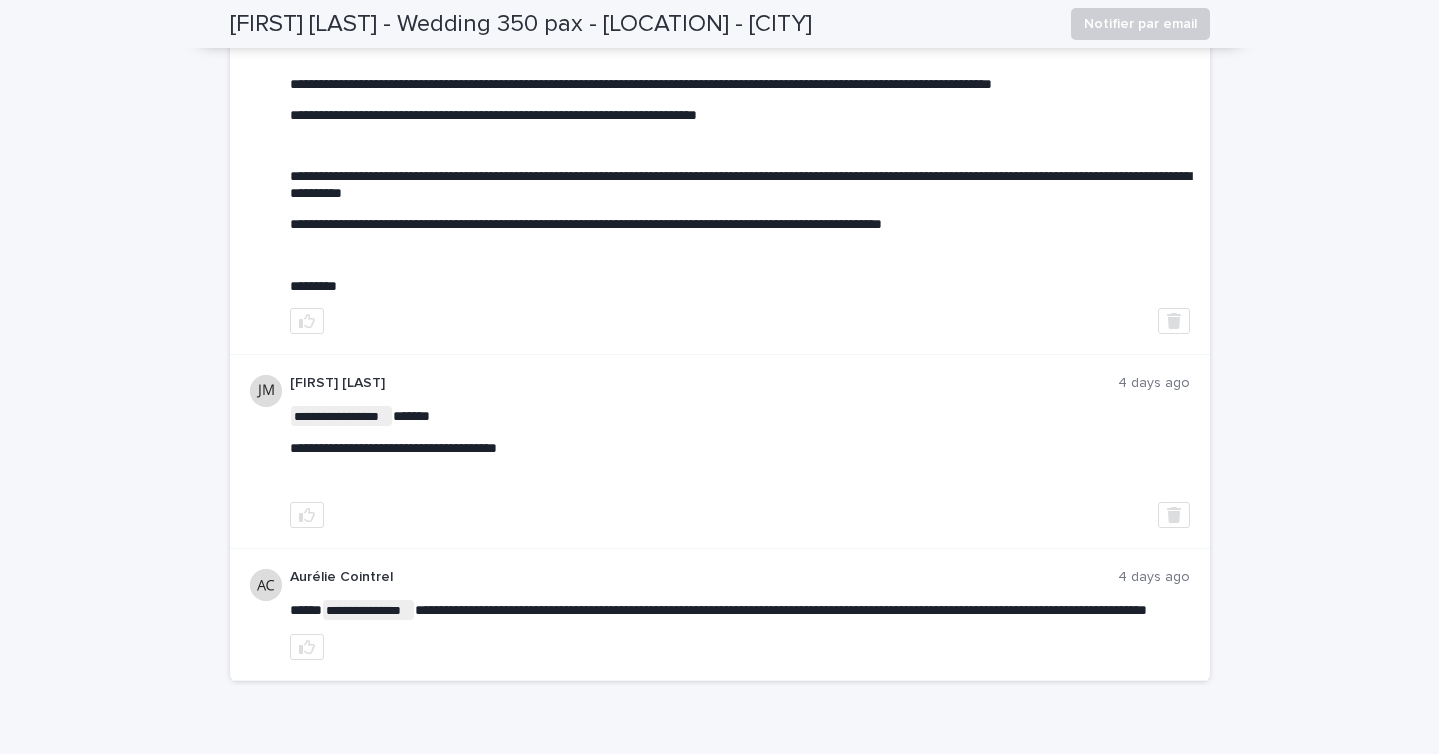 scroll, scrollTop: 0, scrollLeft: 0, axis: both 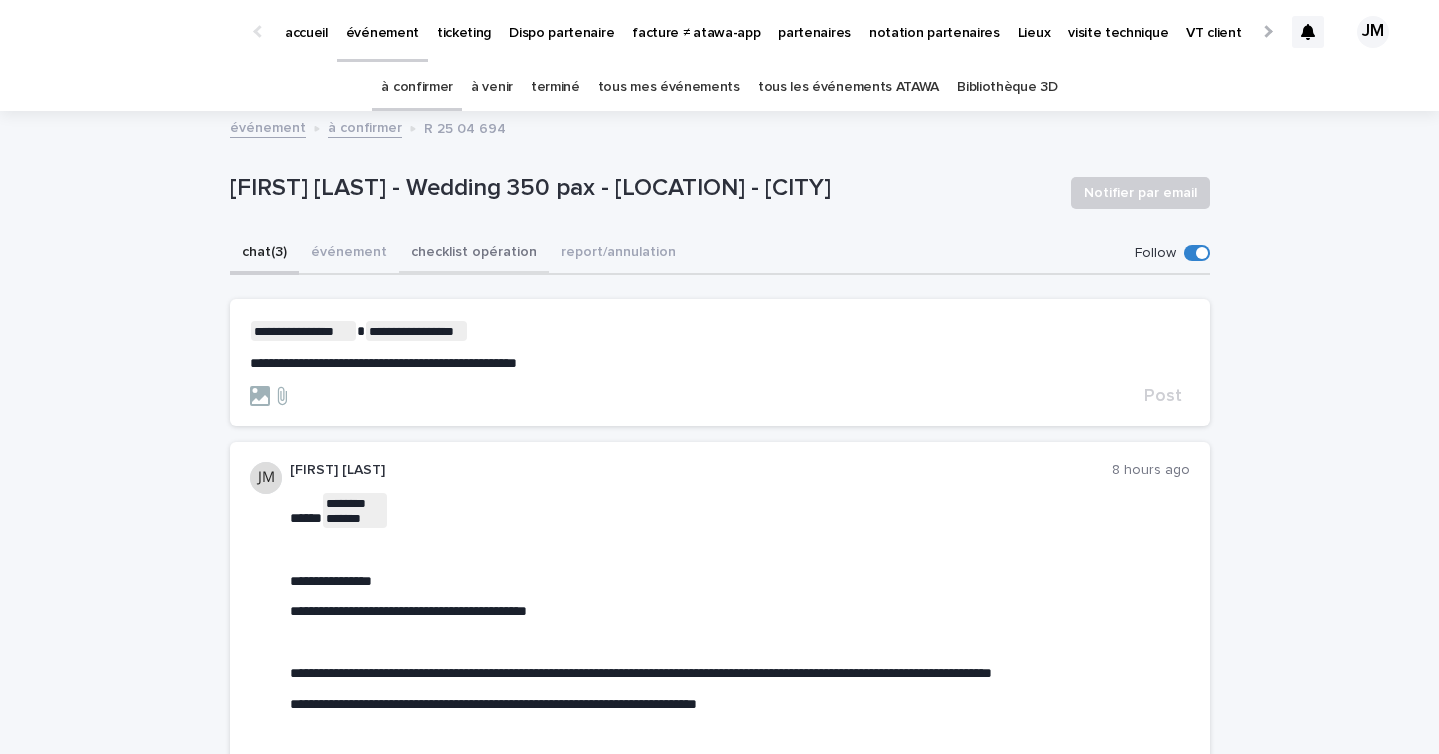 click on "checklist opération" at bounding box center [474, 254] 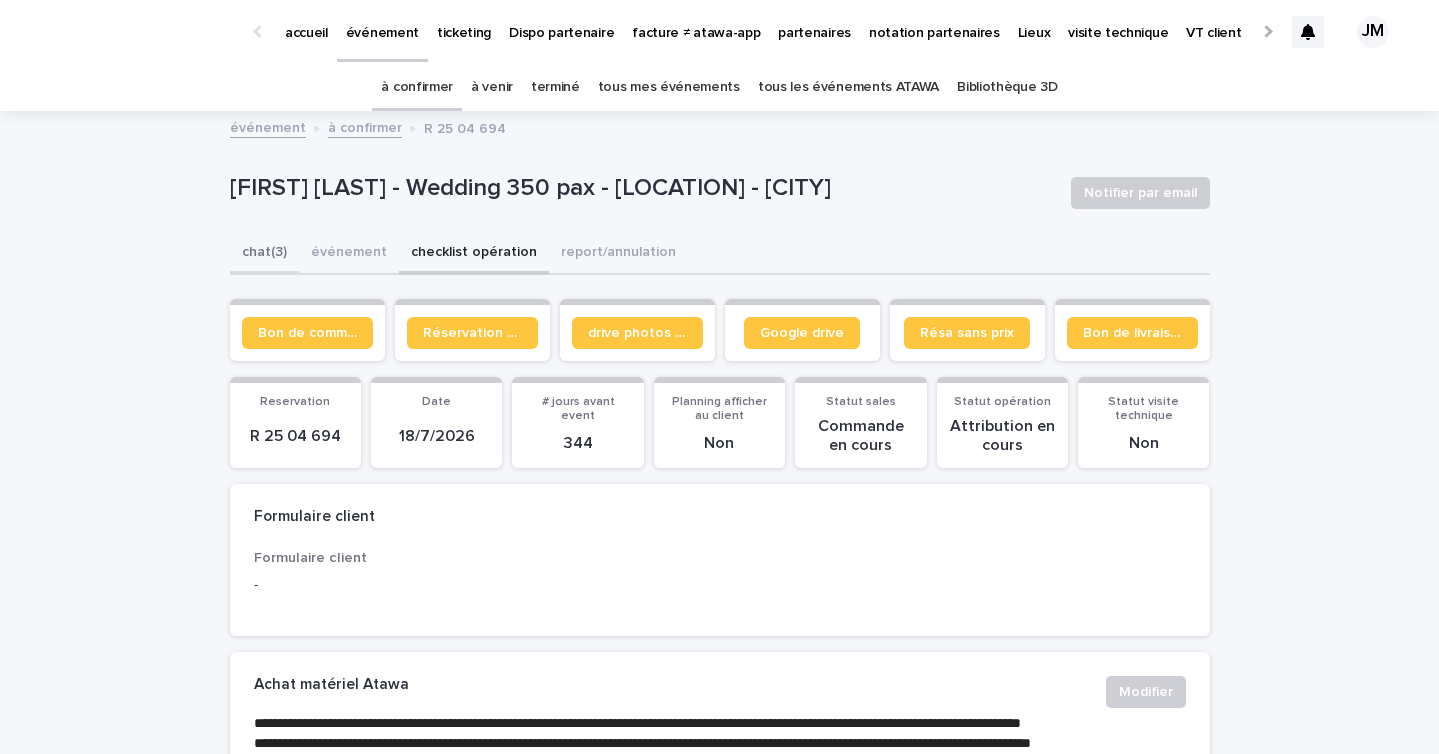 click on "chat  (3)" at bounding box center [264, 254] 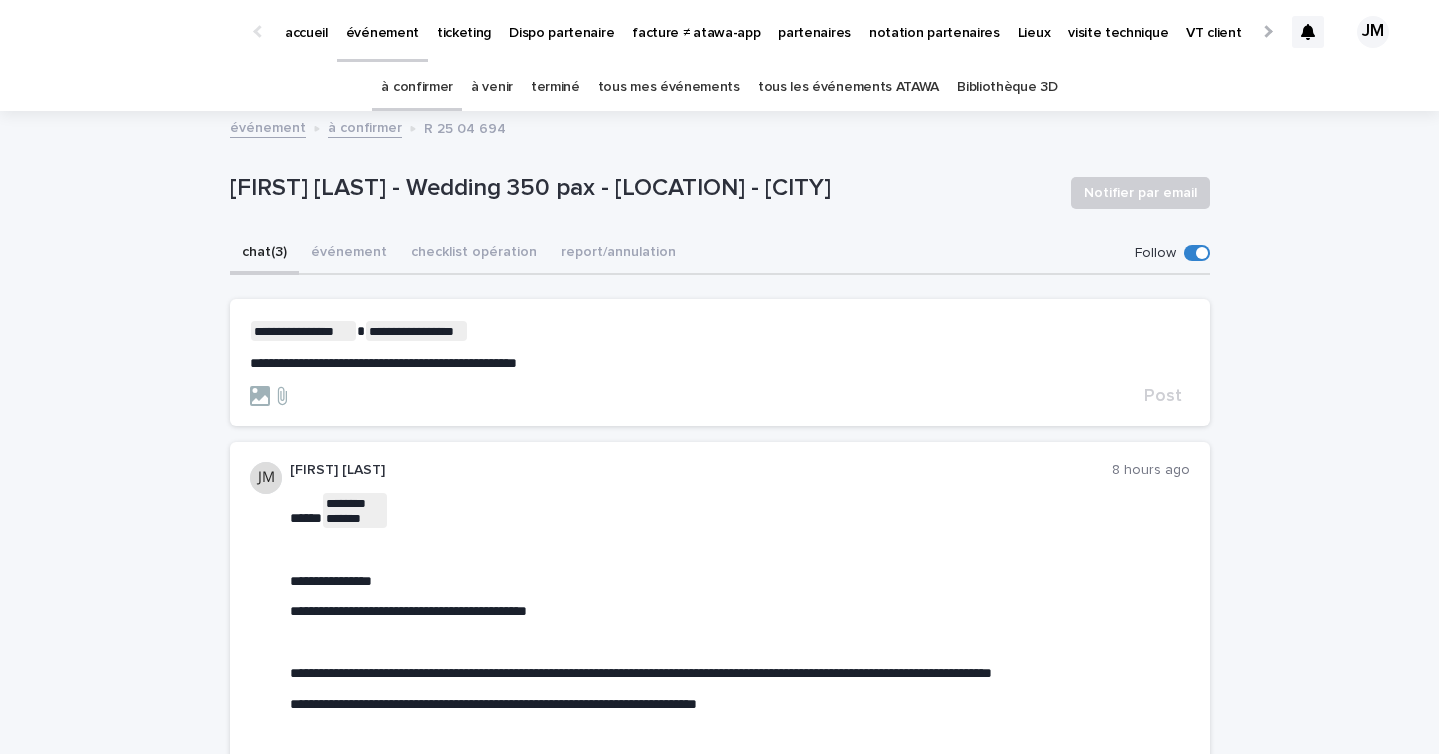 click on "**********" at bounding box center (720, 363) 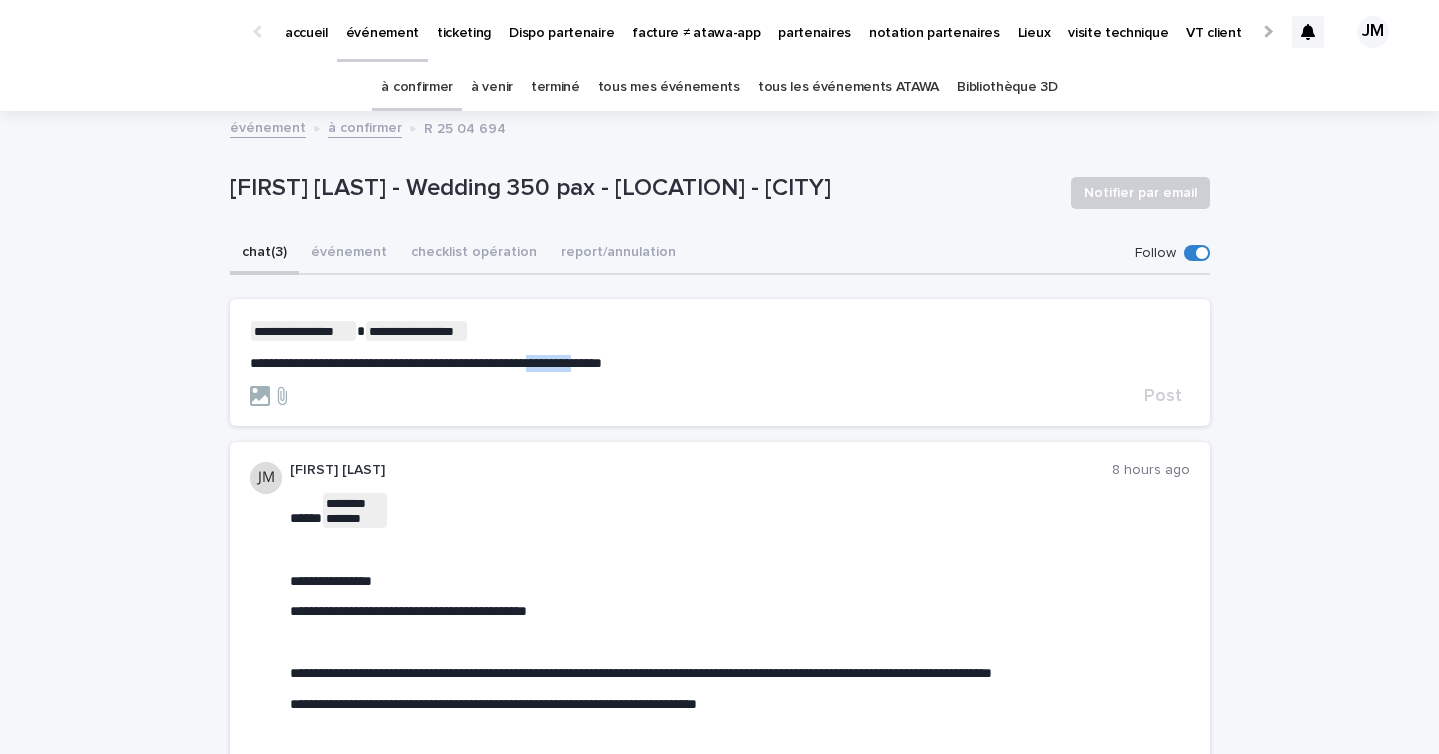 drag, startPoint x: 623, startPoint y: 360, endPoint x: 573, endPoint y: 361, distance: 50.01 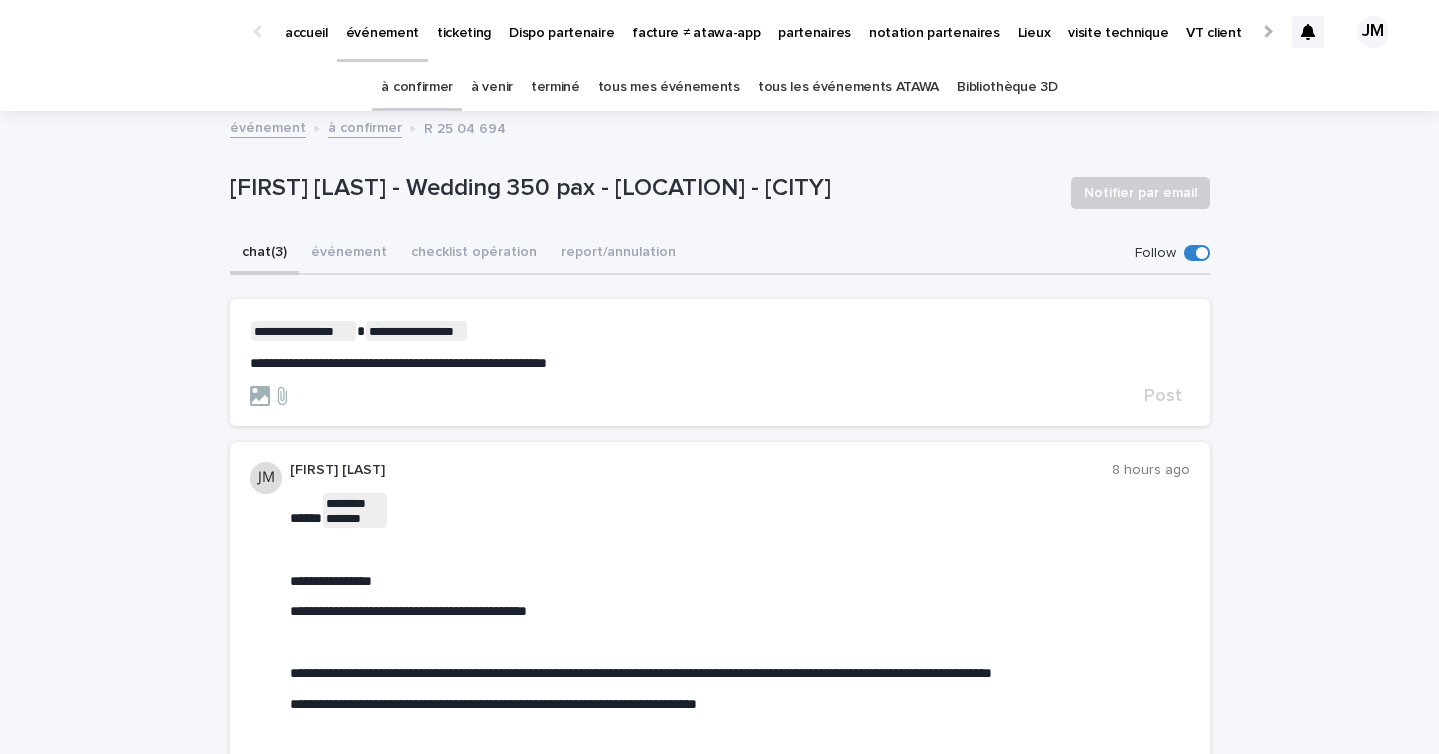click on "**********" at bounding box center [720, 363] 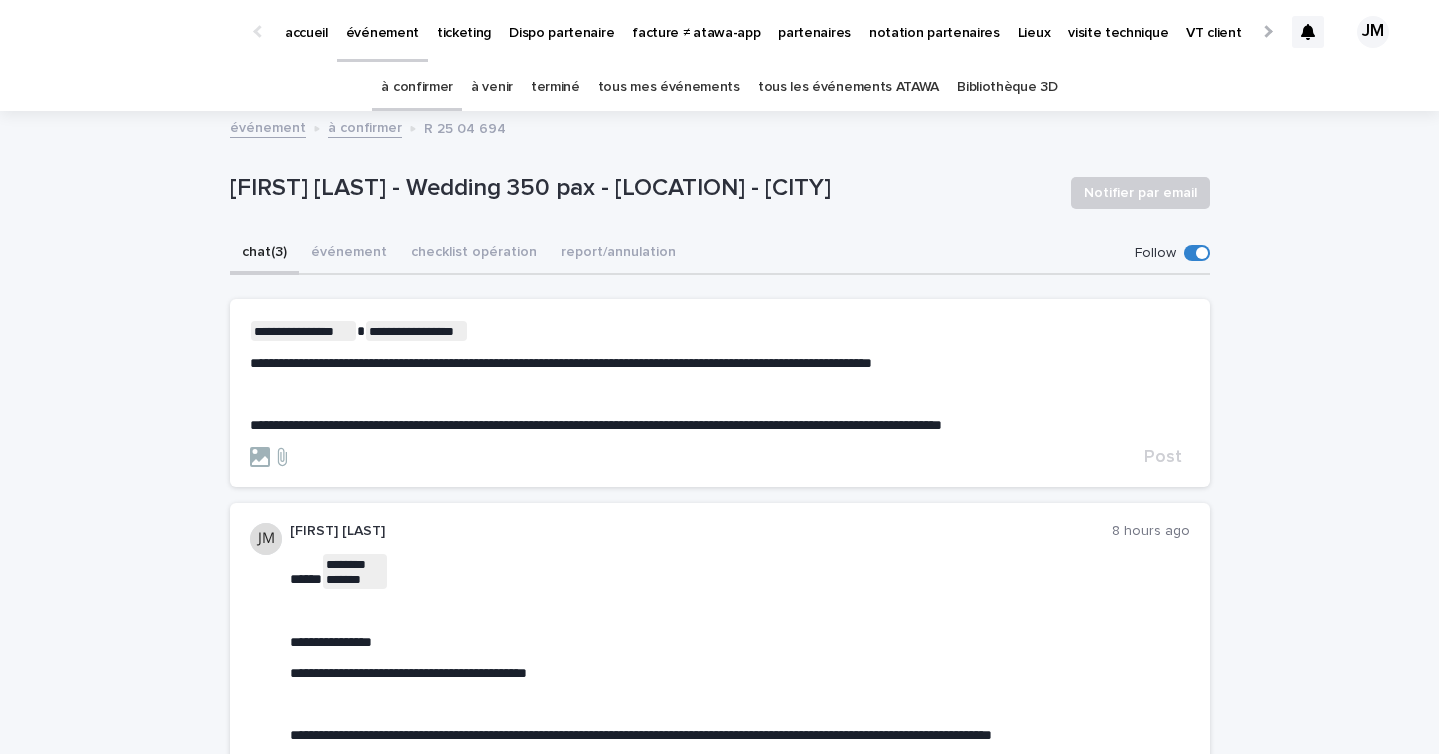 click on "**********" at bounding box center (720, 425) 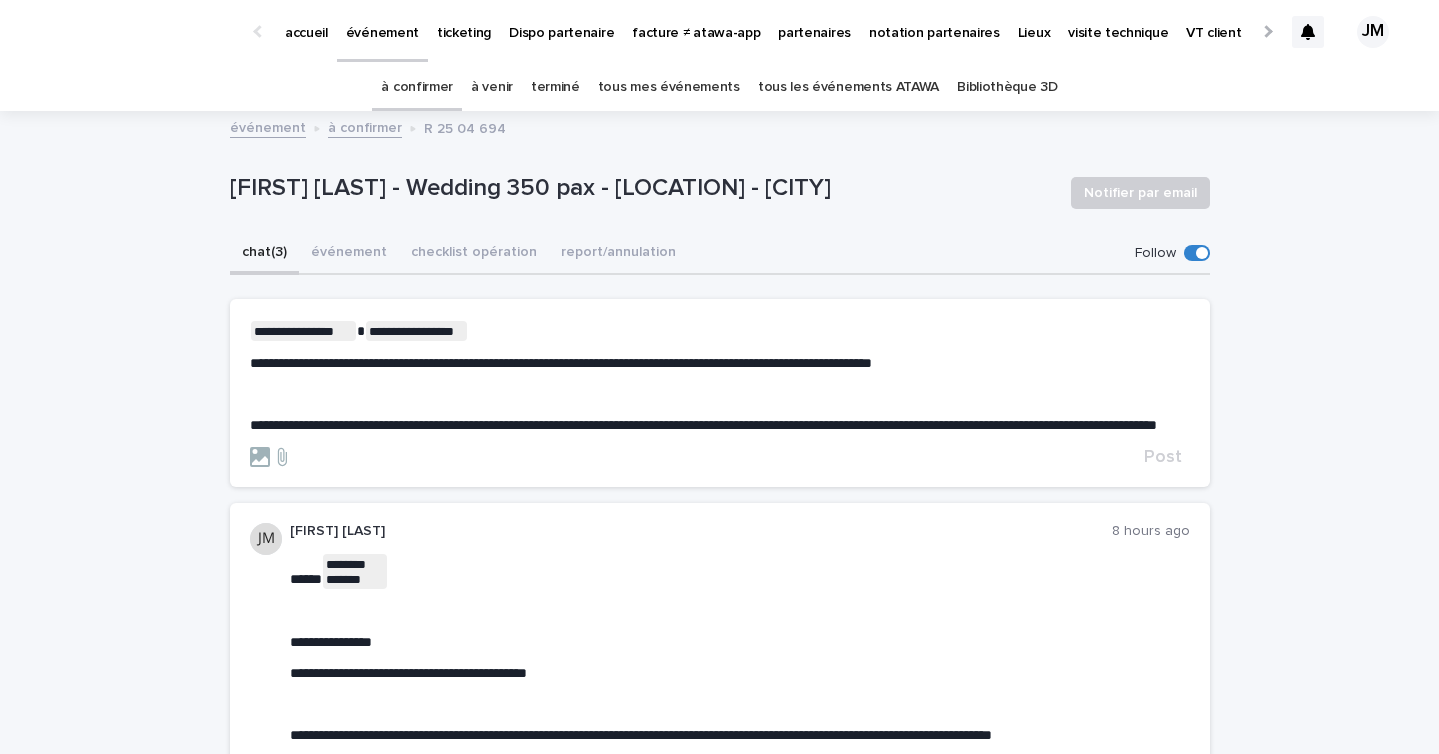 click on "**********" at bounding box center [703, 425] 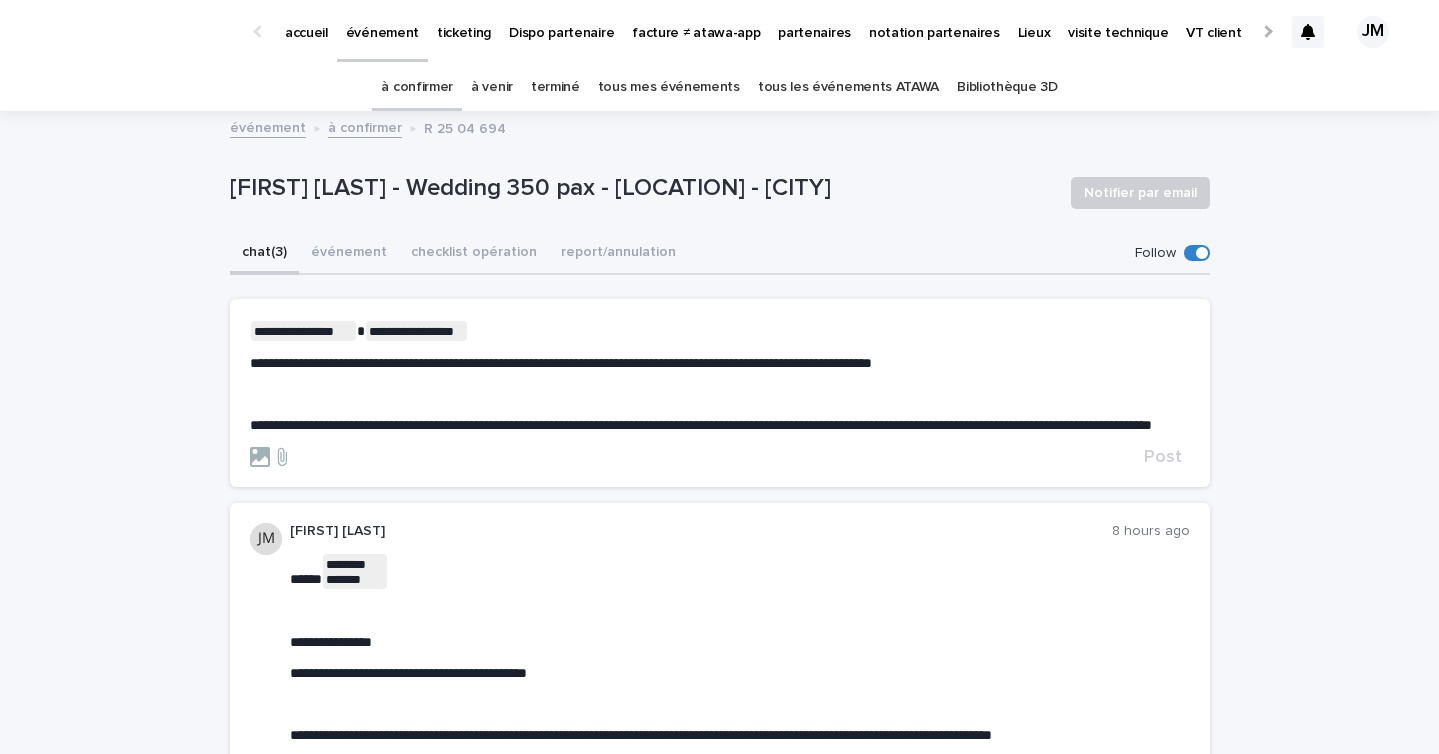 click on "**********" at bounding box center [561, 363] 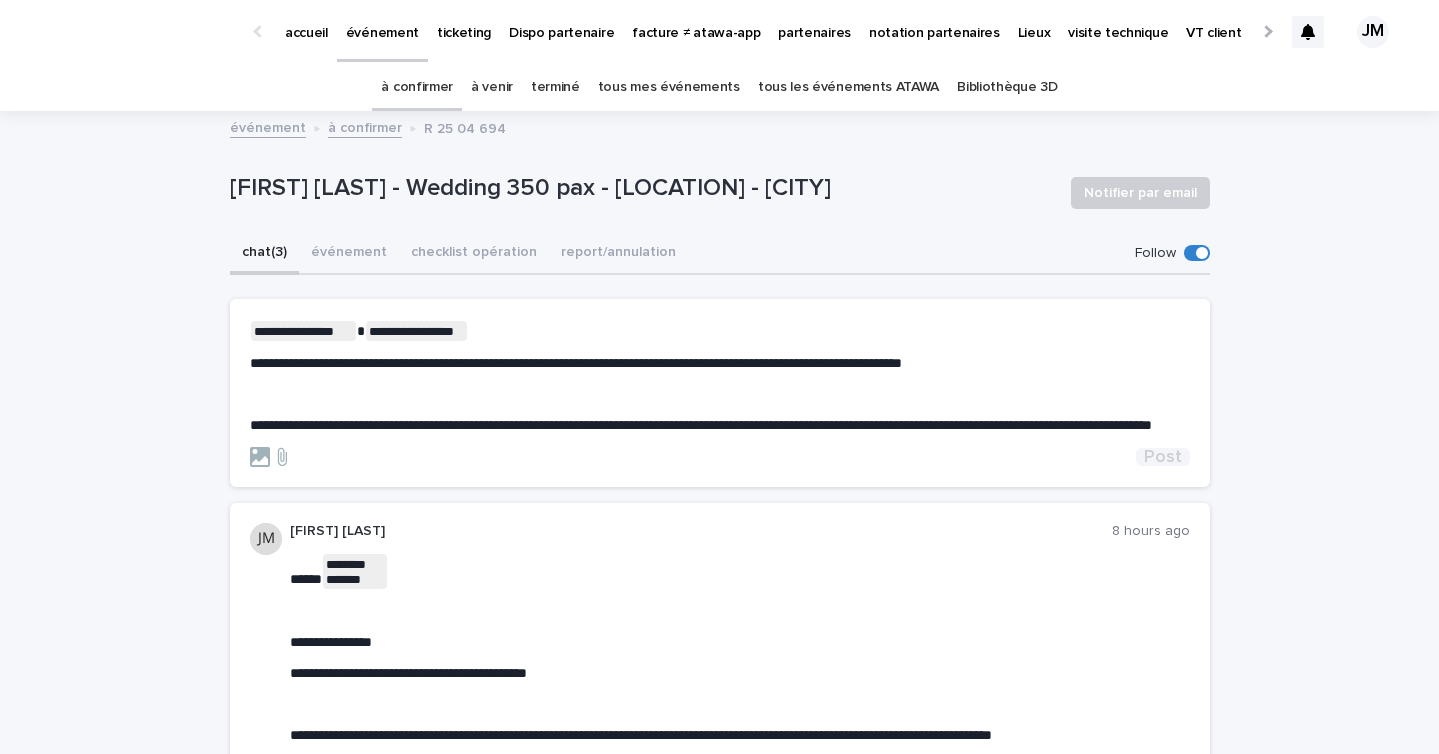 click on "Post" at bounding box center [1163, 457] 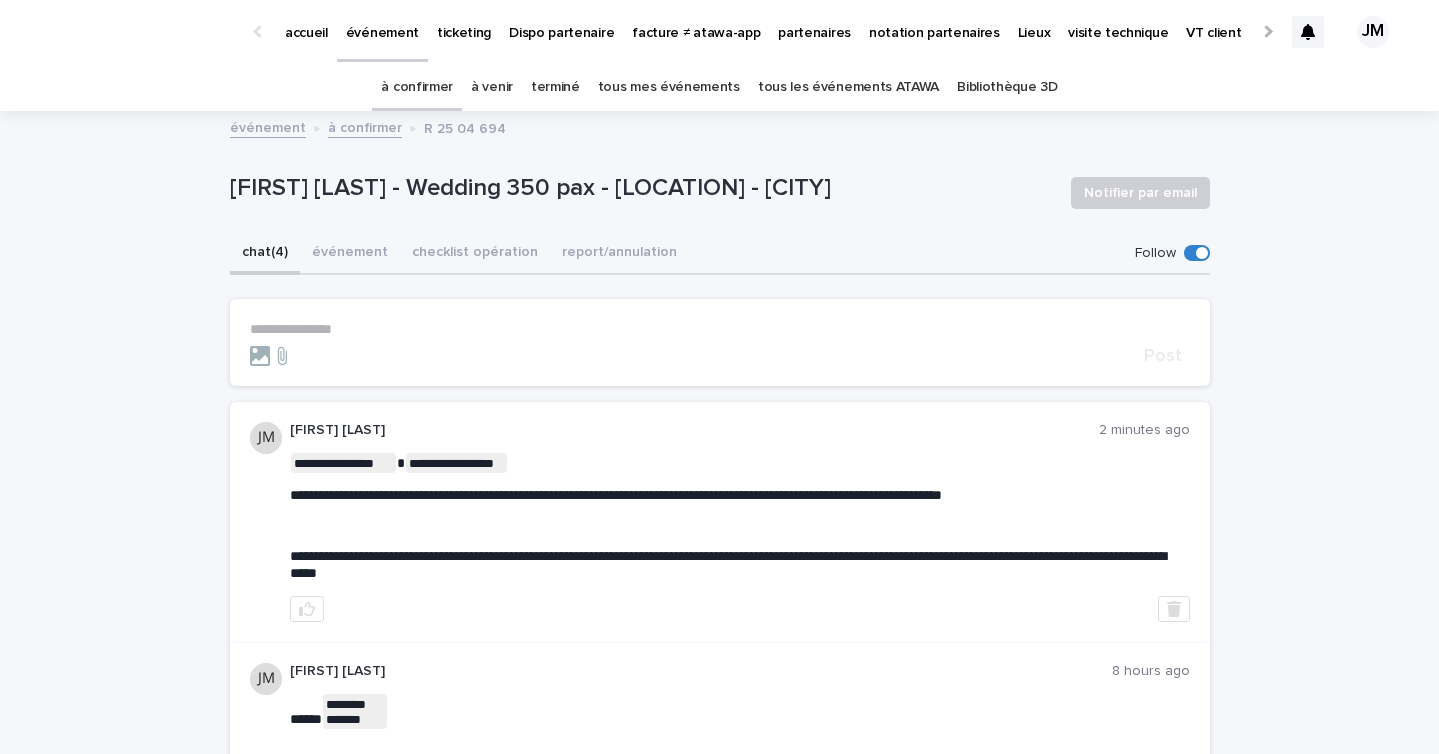 click on "tous les événements ATAWA" at bounding box center (848, 87) 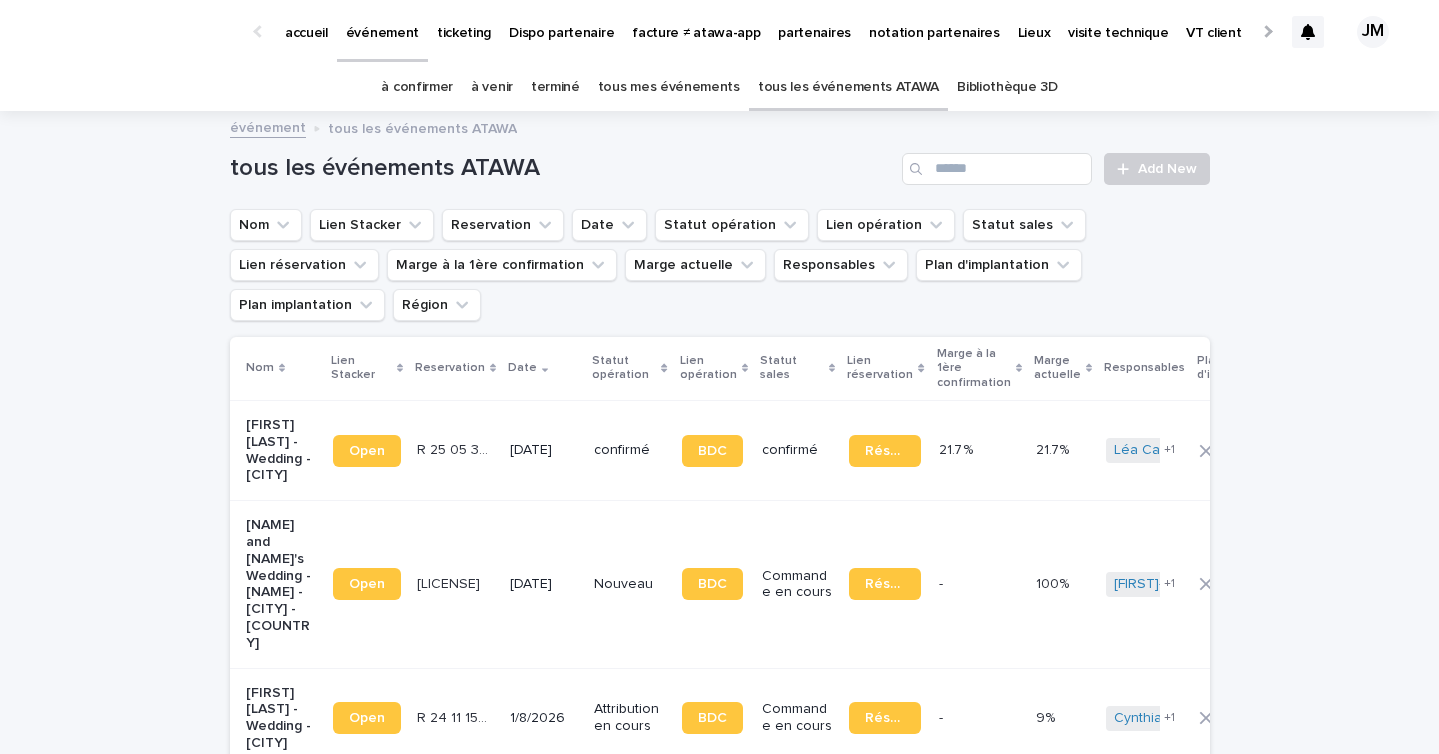 click on "à confirmer" at bounding box center (417, 87) 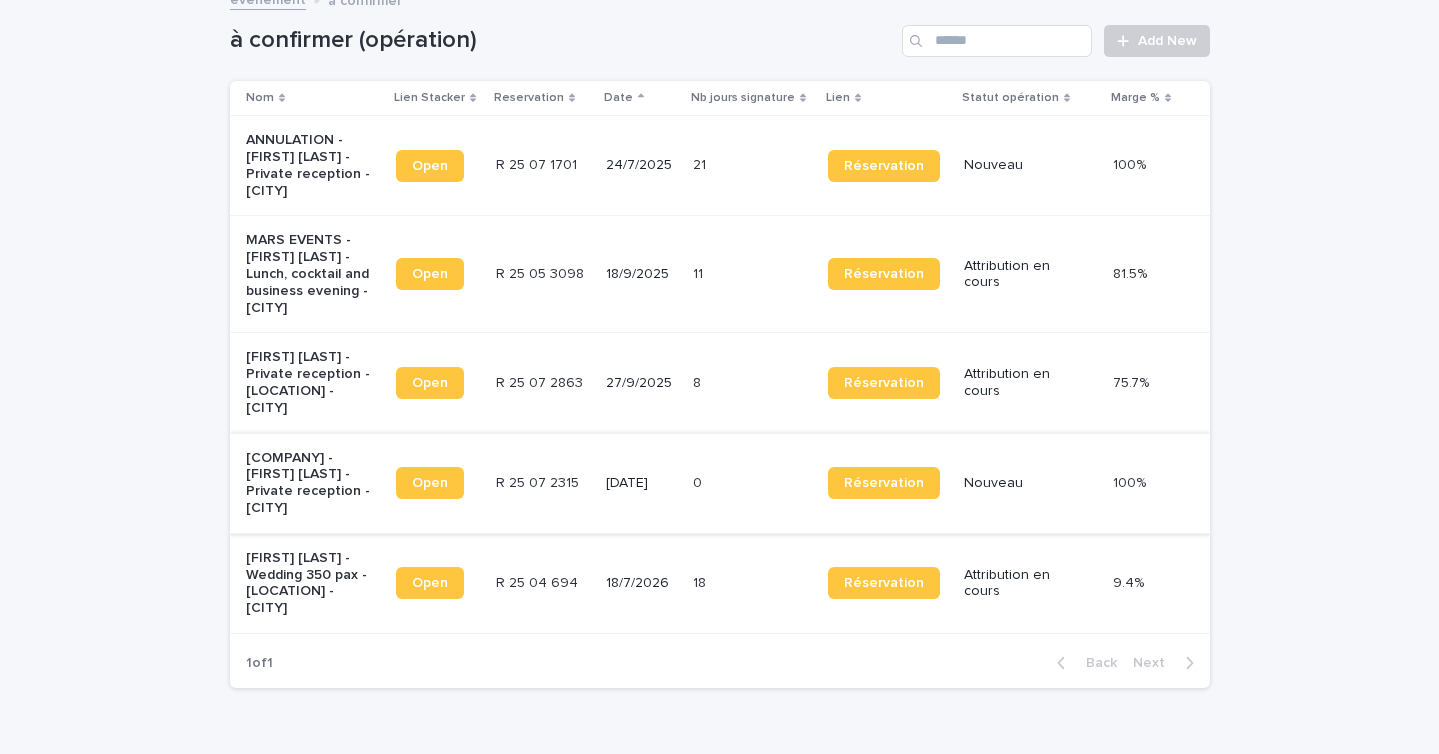 scroll, scrollTop: 35, scrollLeft: 0, axis: vertical 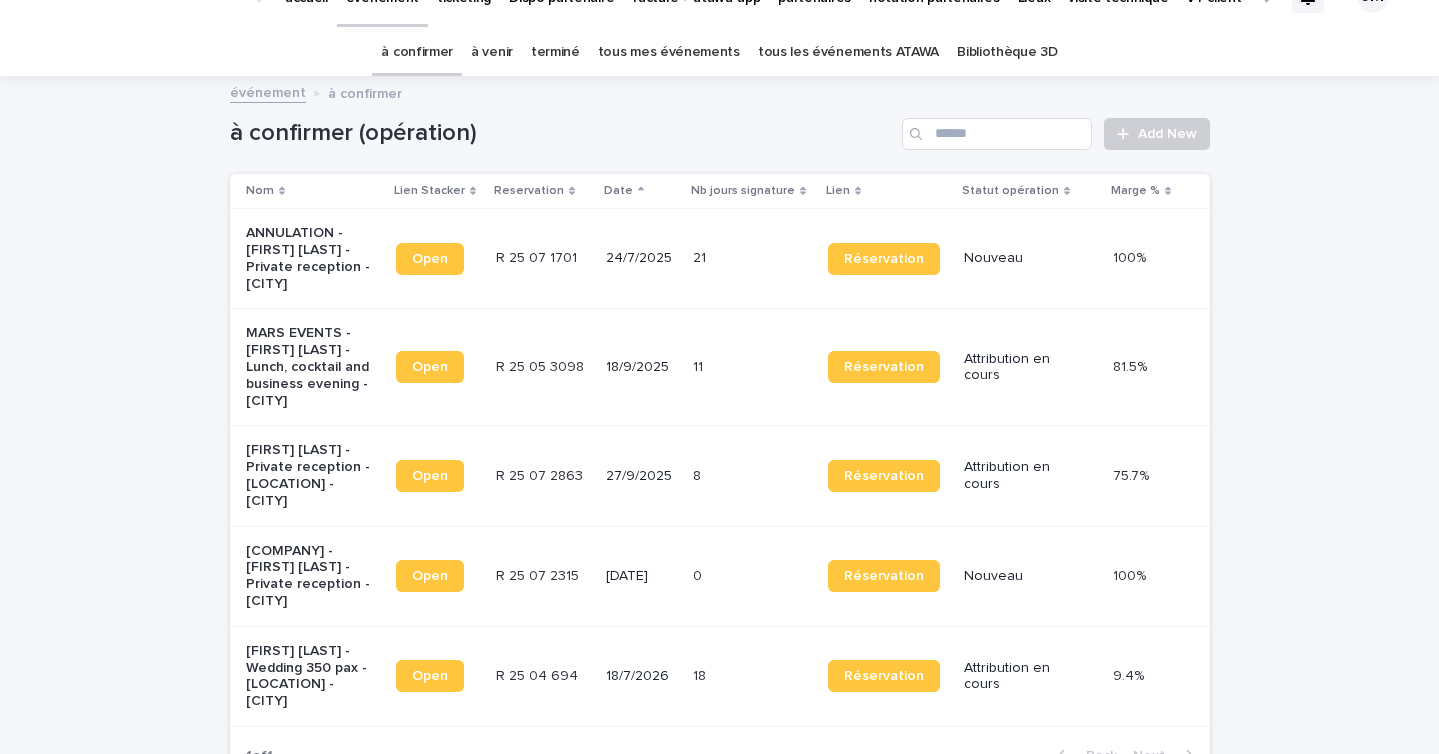 click on "tous les événements ATAWA" at bounding box center (848, 52) 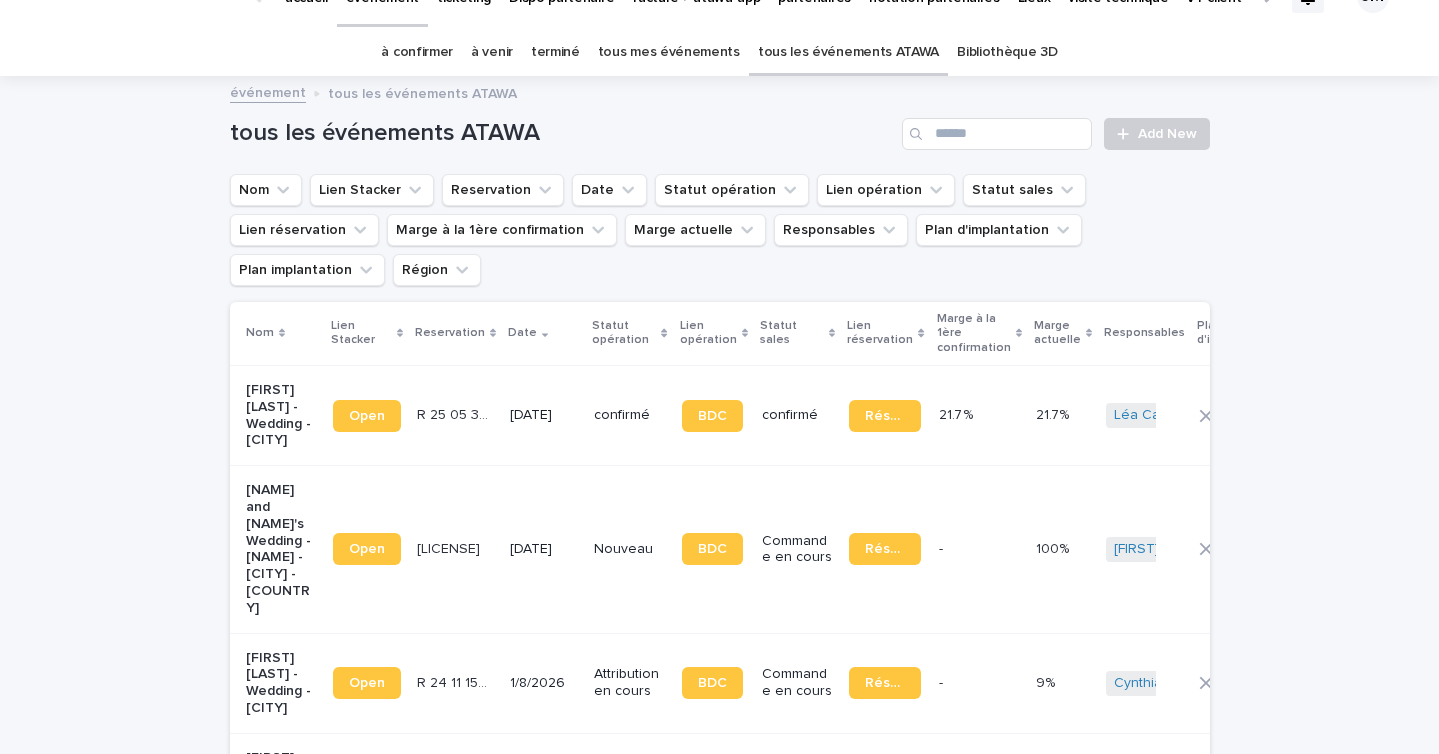 scroll, scrollTop: 0, scrollLeft: 0, axis: both 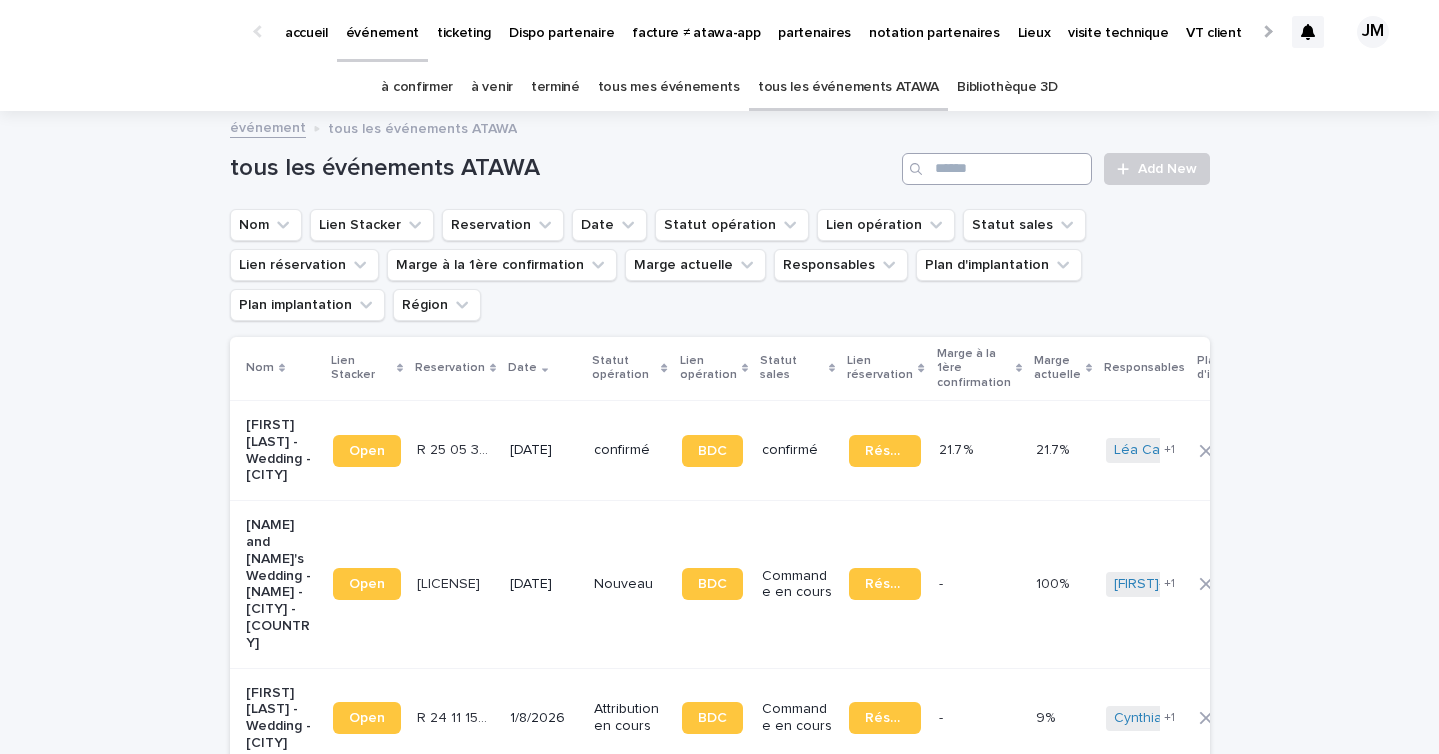 click at bounding box center (997, 169) 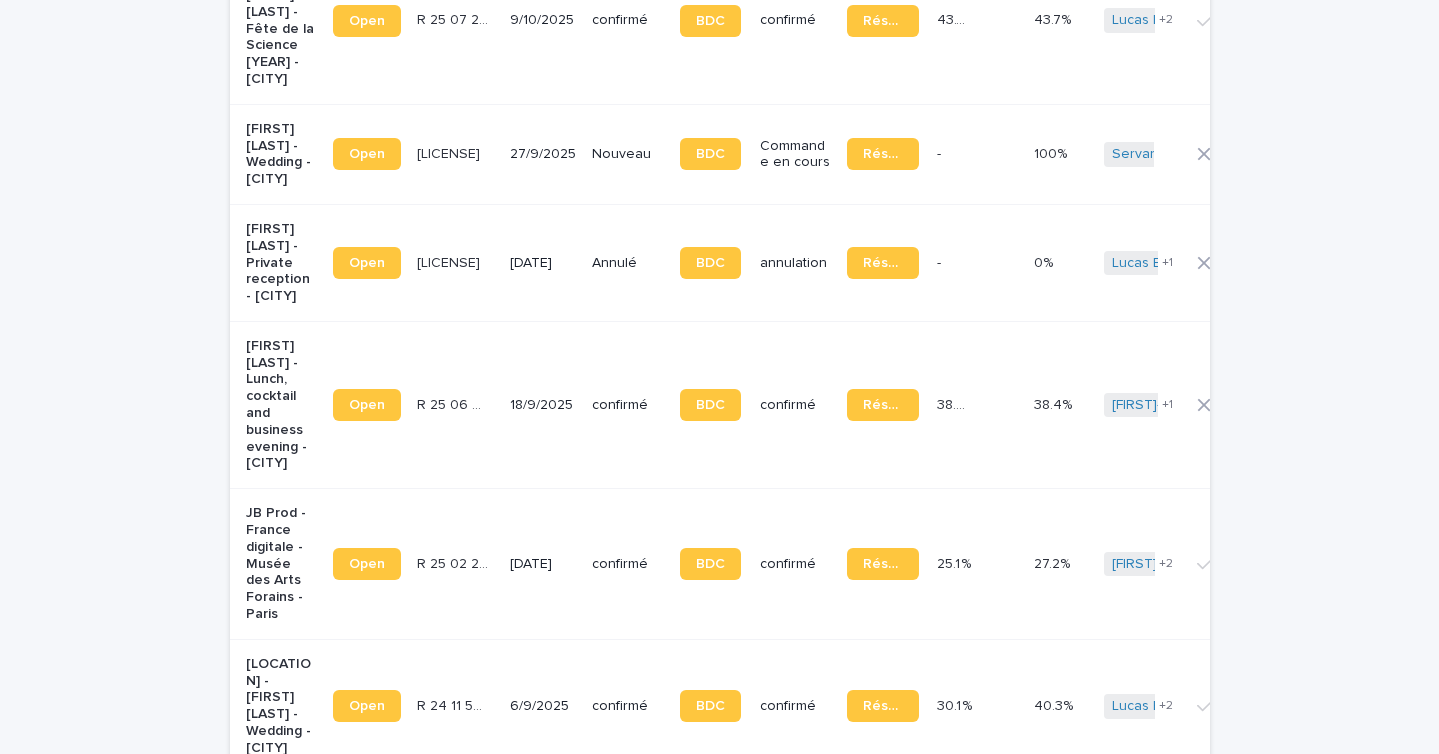 scroll, scrollTop: 0, scrollLeft: 0, axis: both 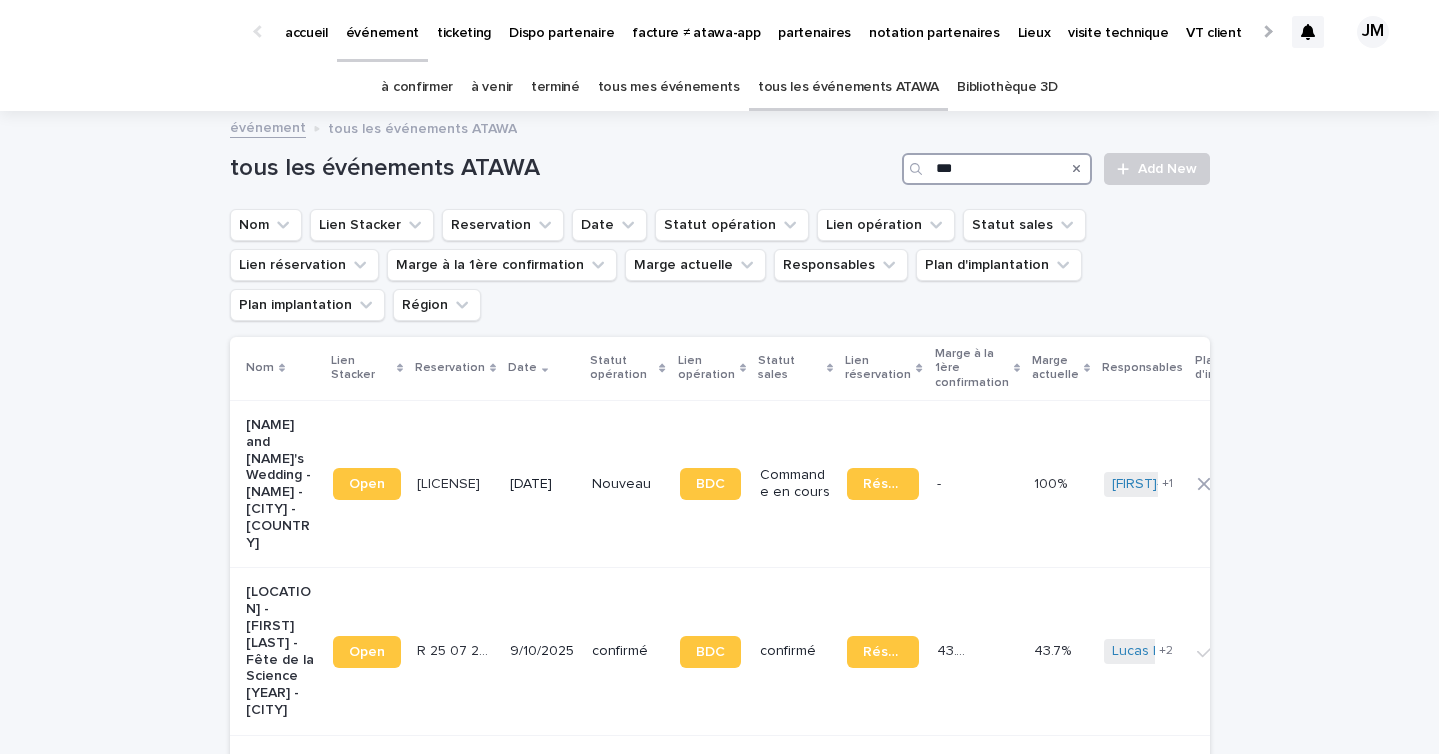 type on "***" 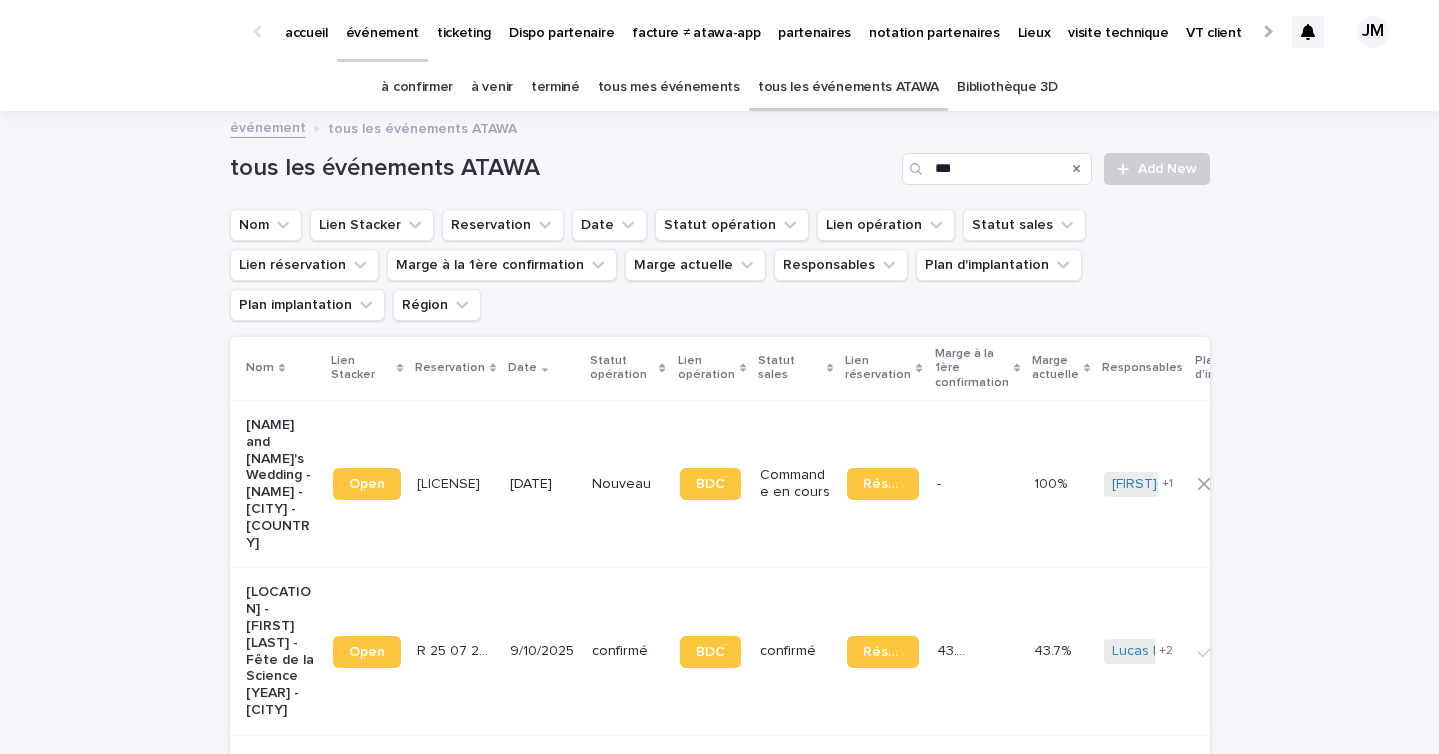 click on "tous les événements ATAWA *** Add New" at bounding box center (720, 161) 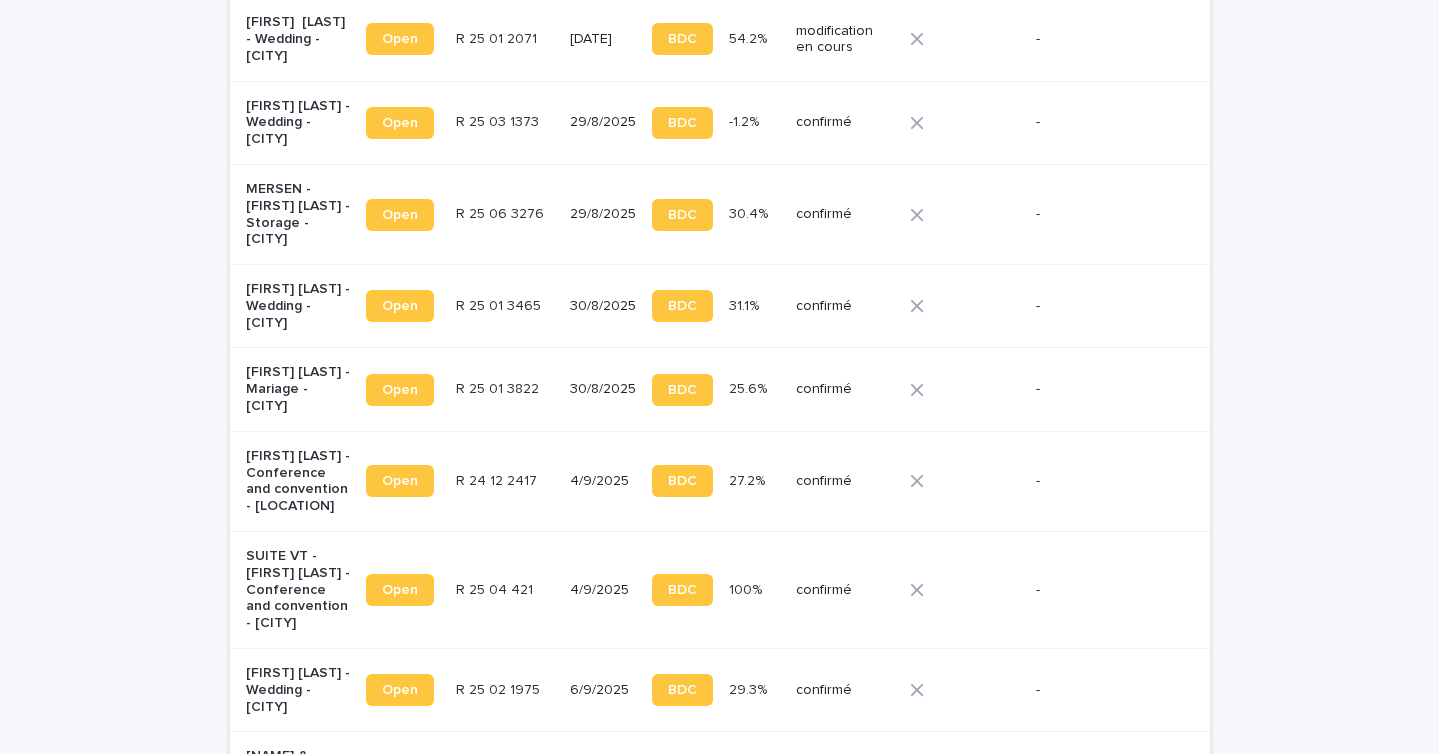 scroll, scrollTop: 3314, scrollLeft: 0, axis: vertical 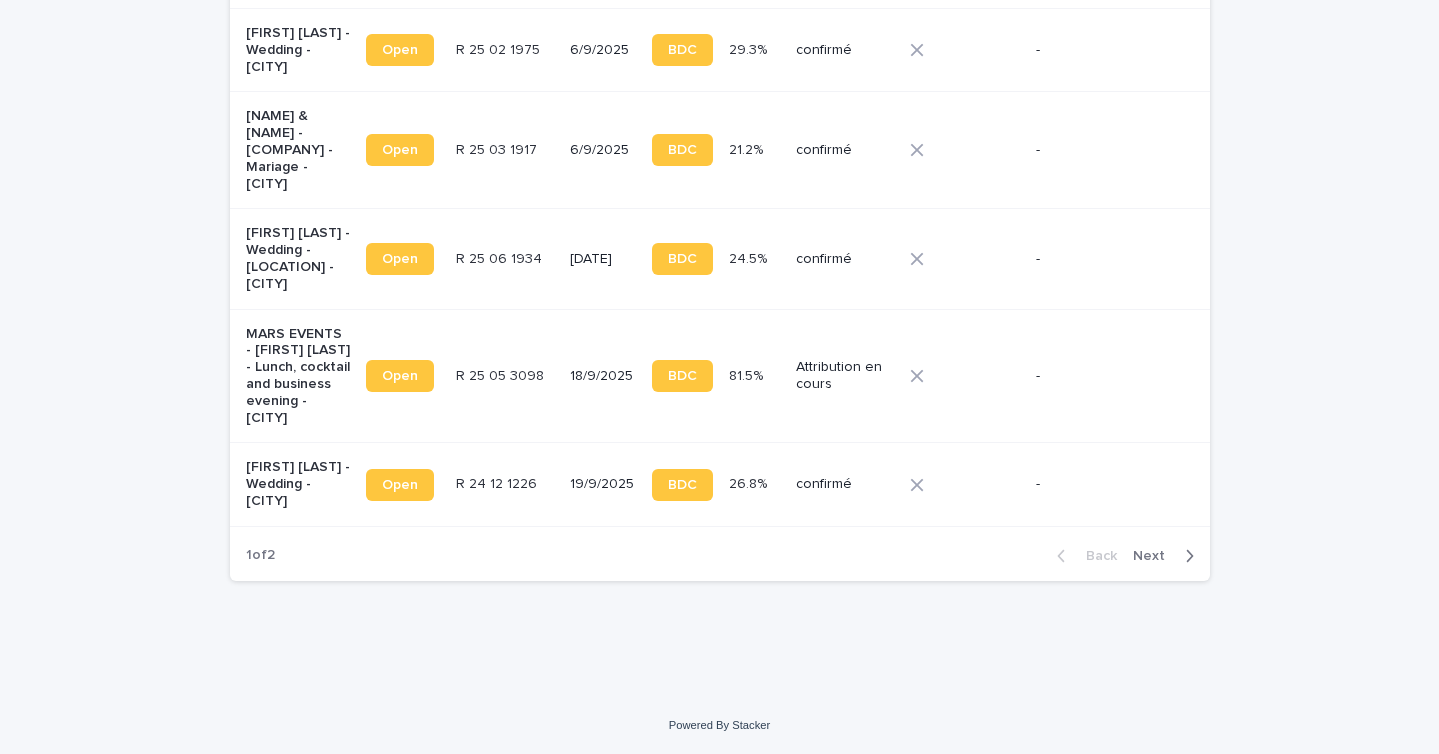 click on "Next" at bounding box center [1155, 556] 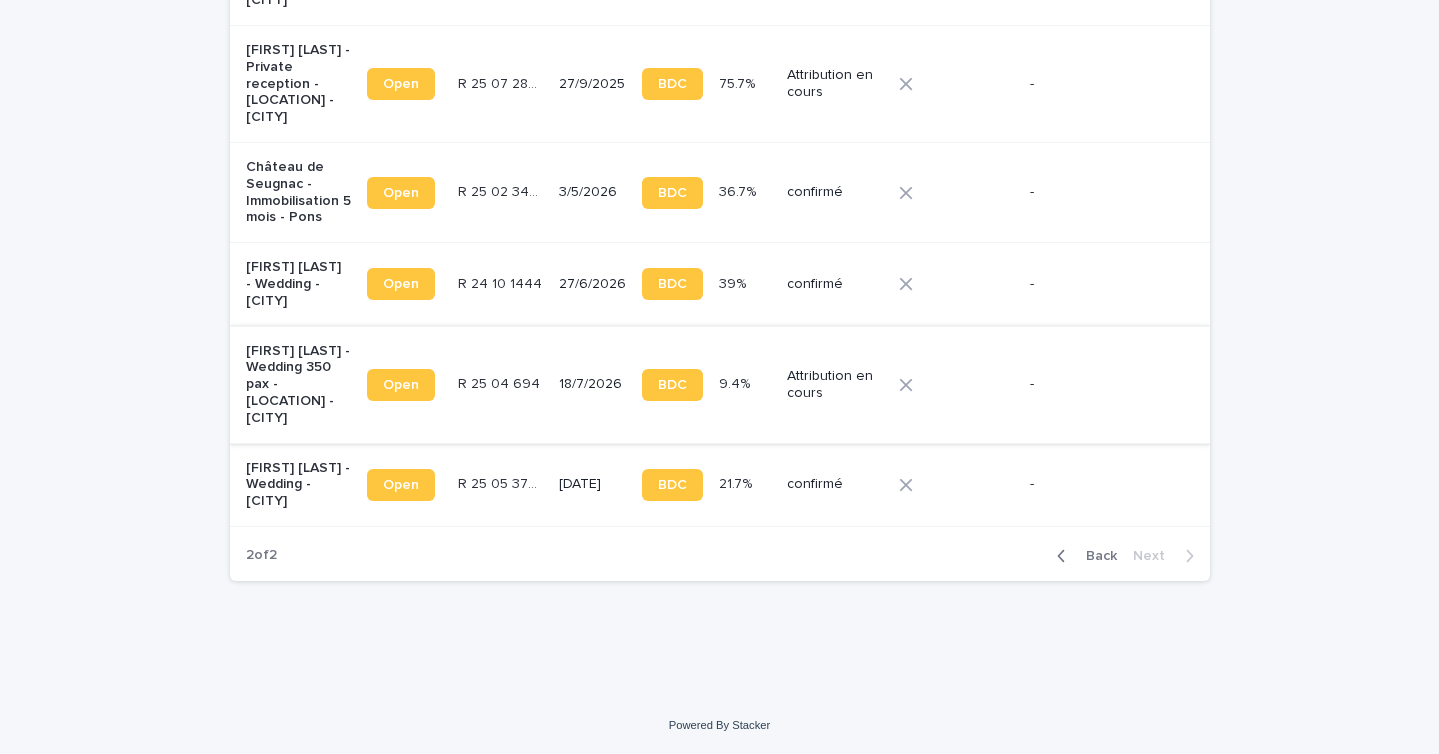 scroll, scrollTop: 0, scrollLeft: 0, axis: both 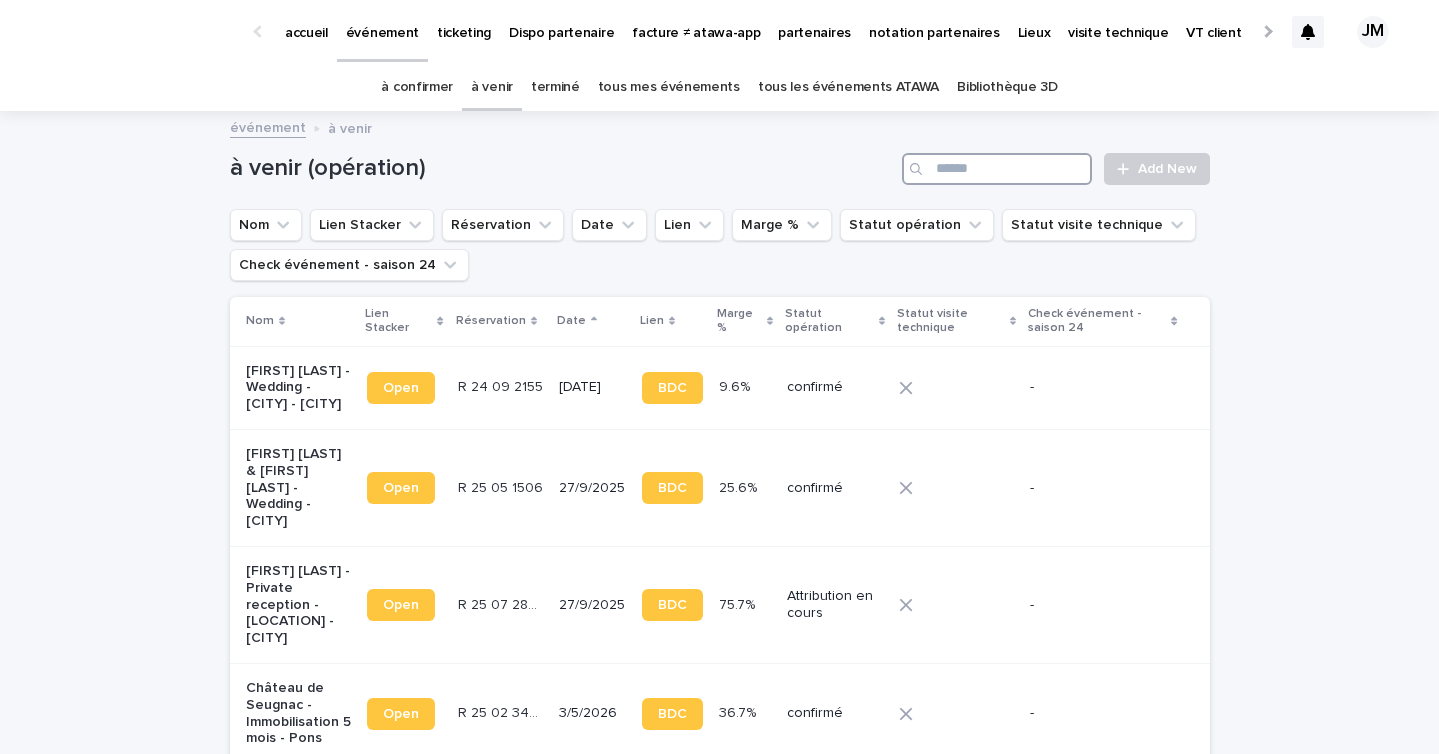 click at bounding box center (997, 169) 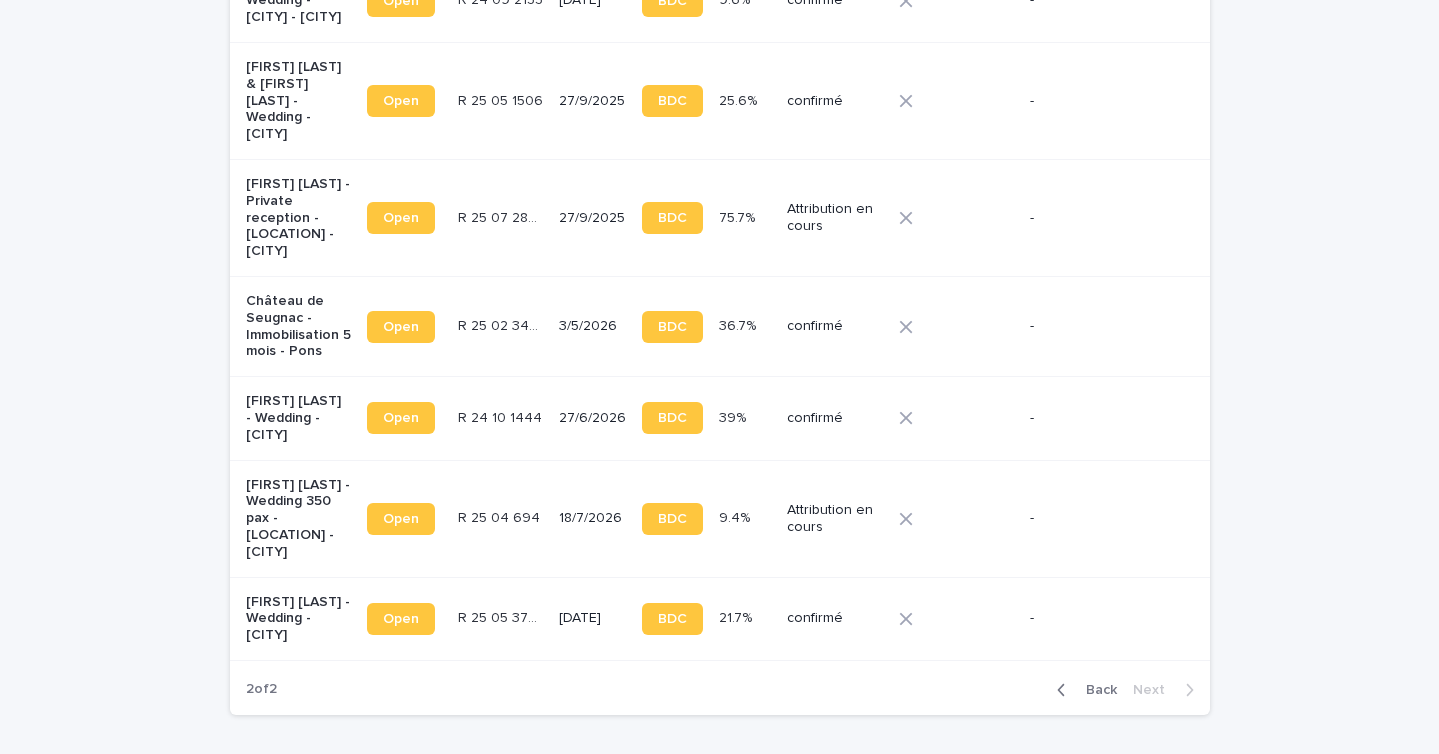 scroll, scrollTop: 539, scrollLeft: 0, axis: vertical 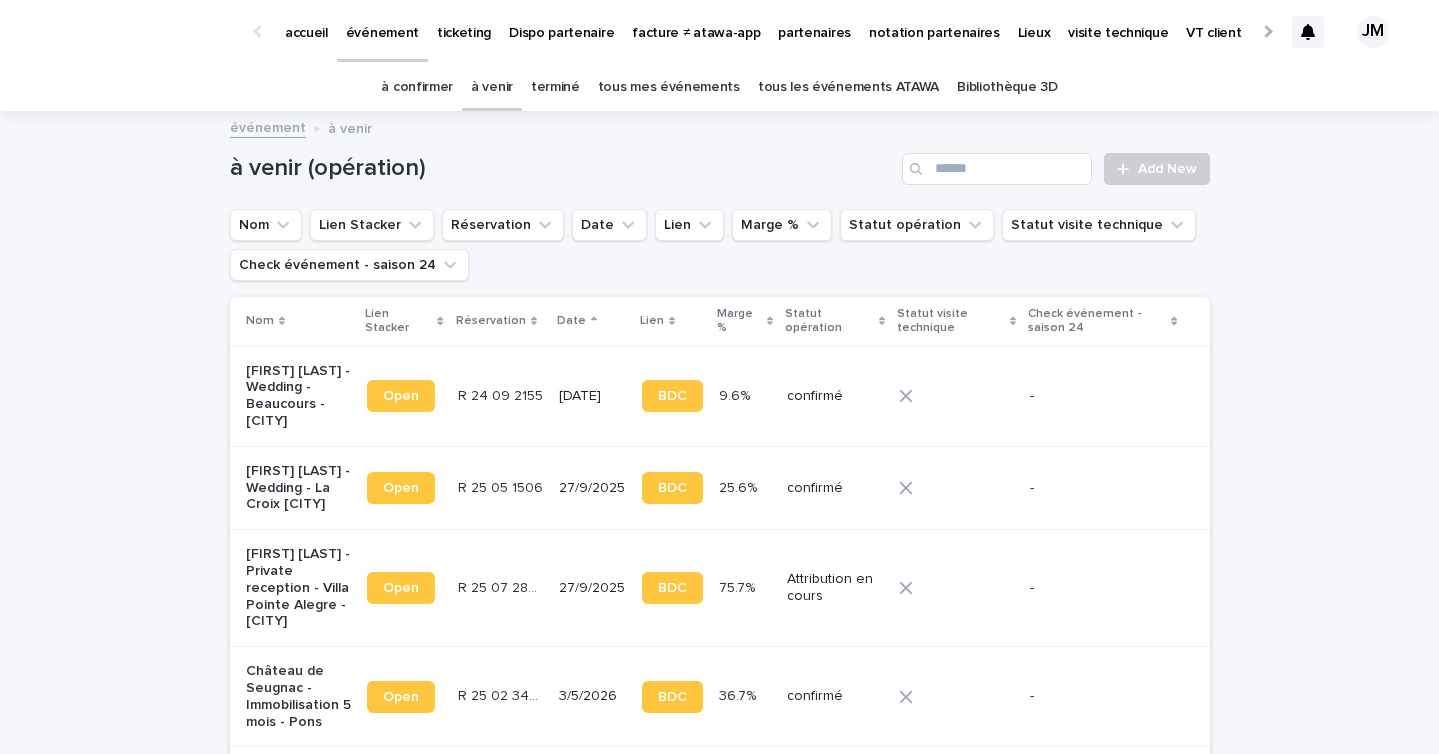 click on "à confirmer" at bounding box center (417, 87) 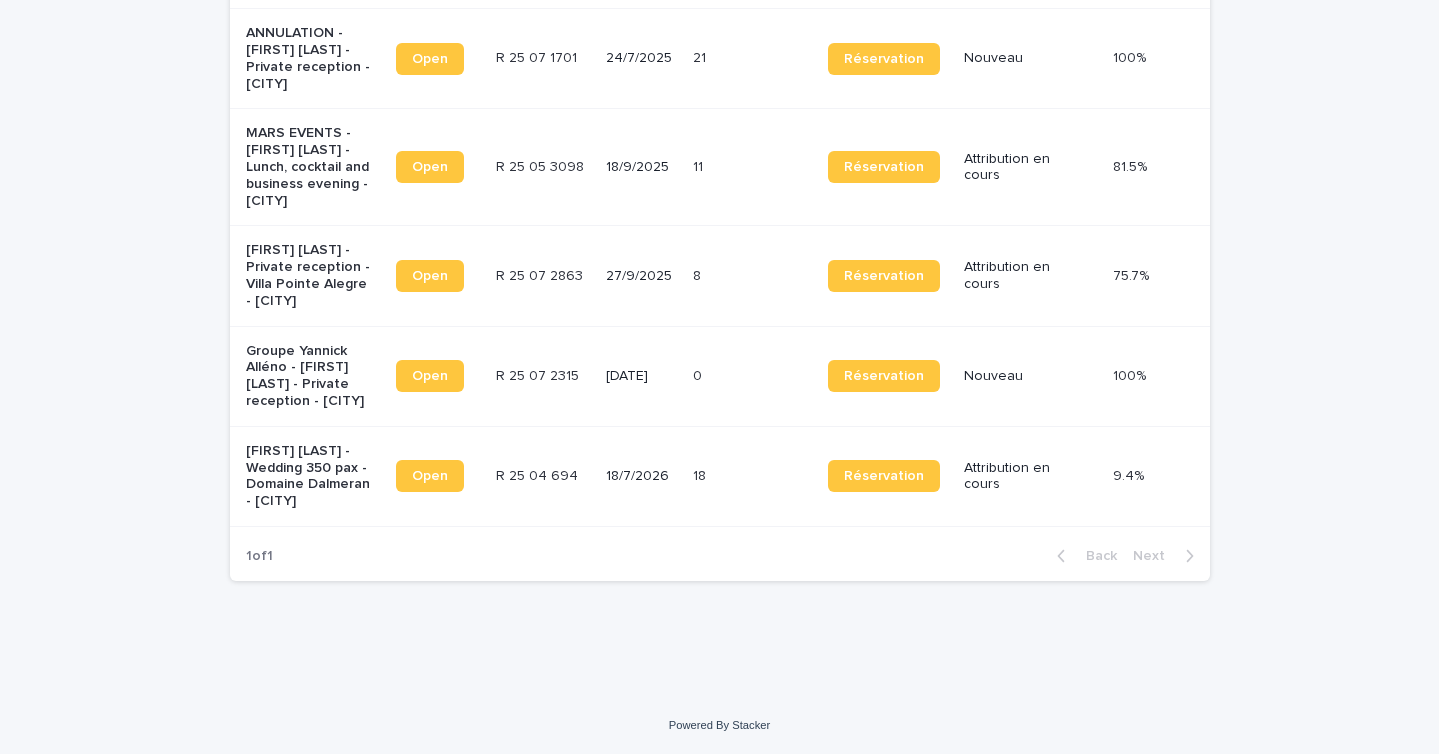 scroll, scrollTop: 0, scrollLeft: 0, axis: both 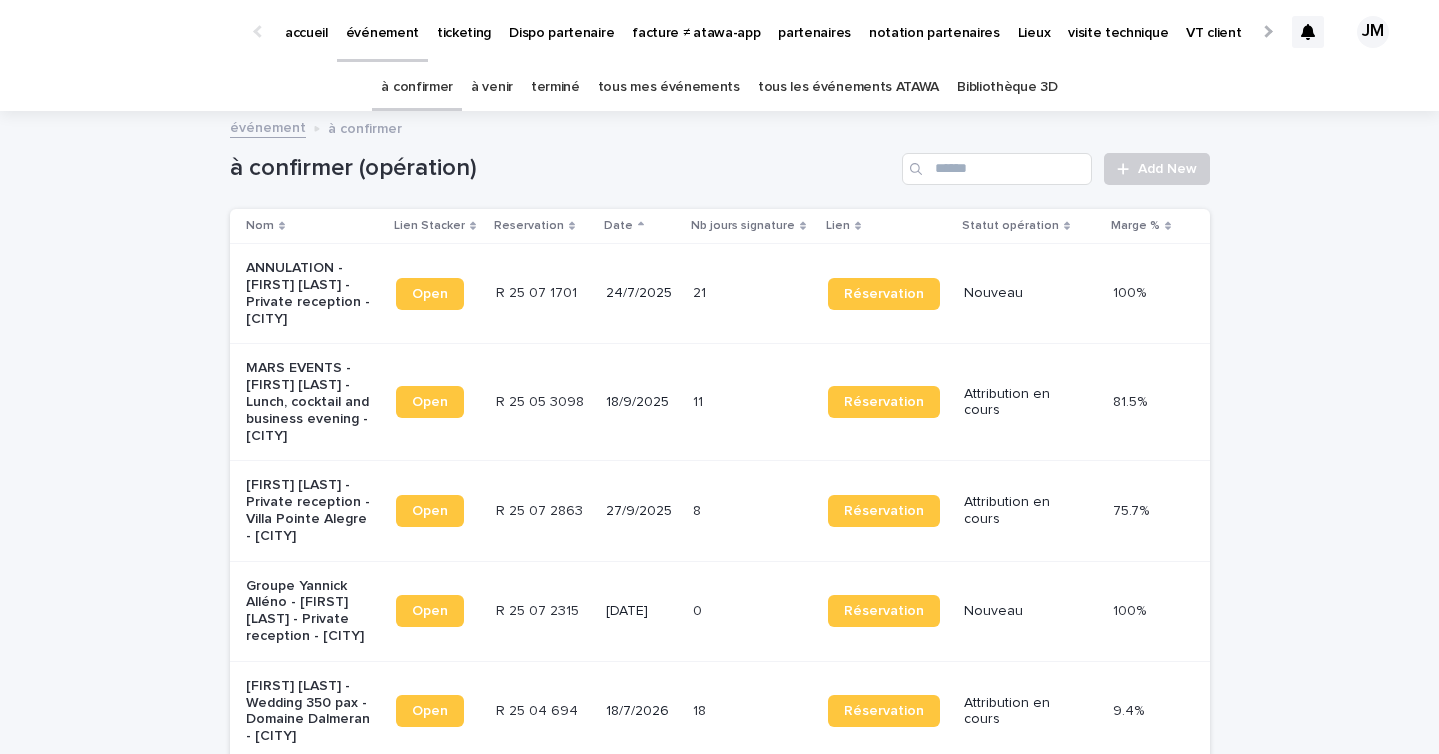 click on "à venir" at bounding box center (492, 87) 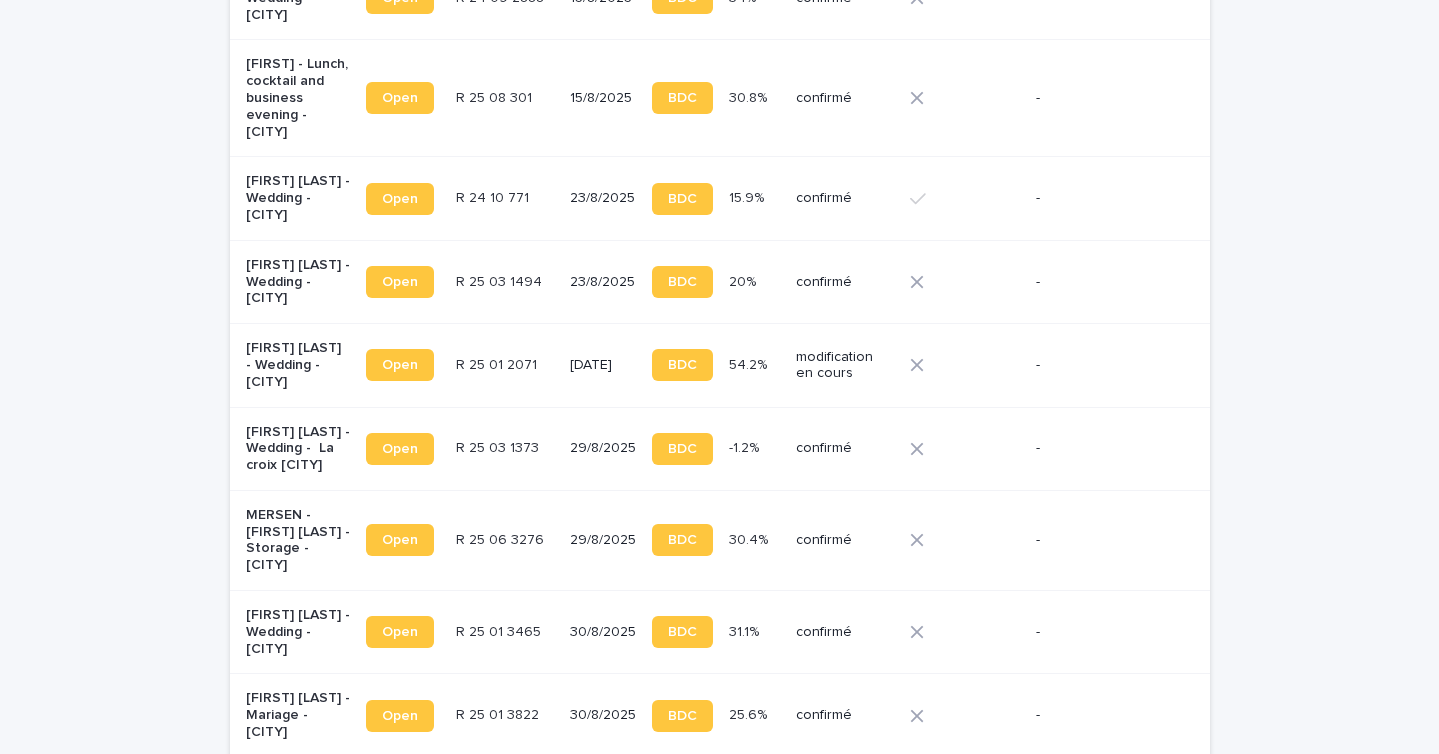 scroll, scrollTop: 3314, scrollLeft: 0, axis: vertical 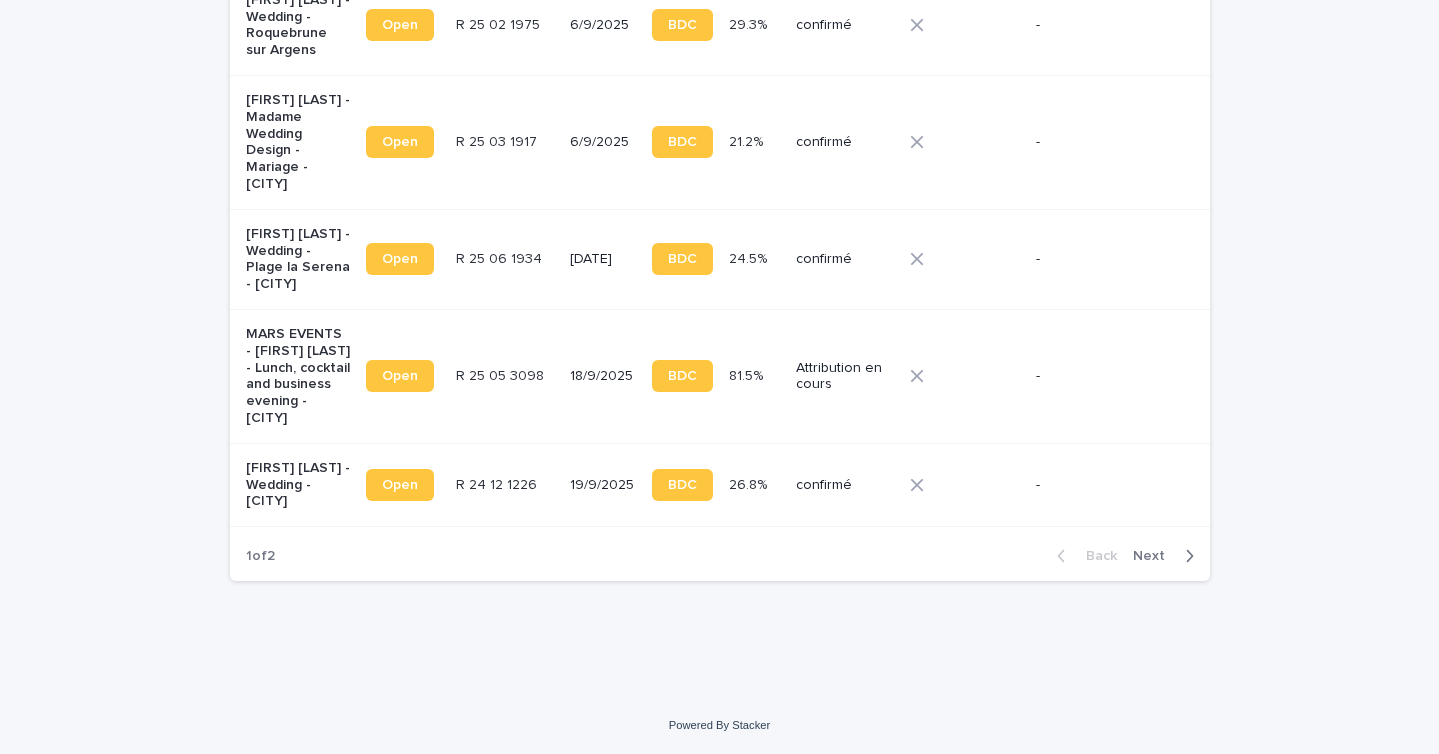 click on "Next" at bounding box center (1155, 556) 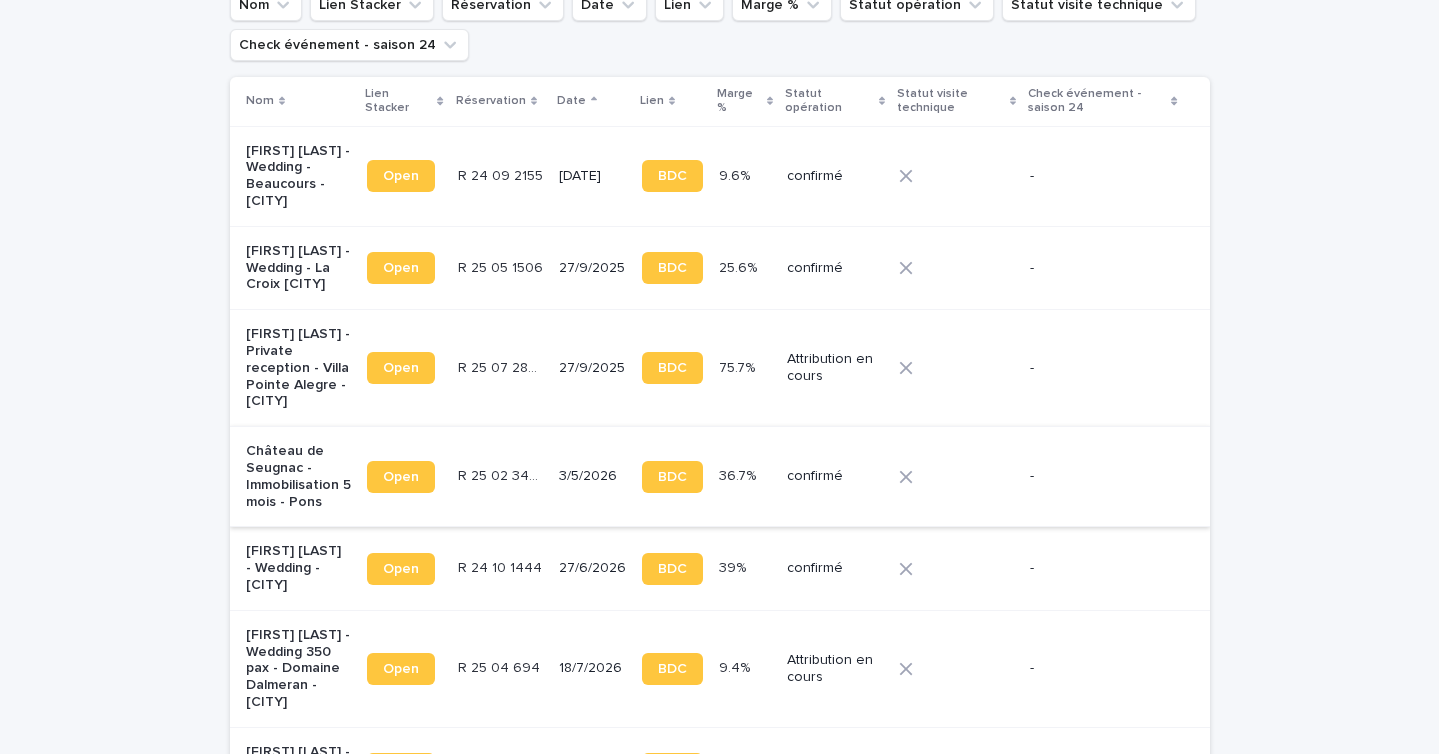 scroll, scrollTop: 539, scrollLeft: 0, axis: vertical 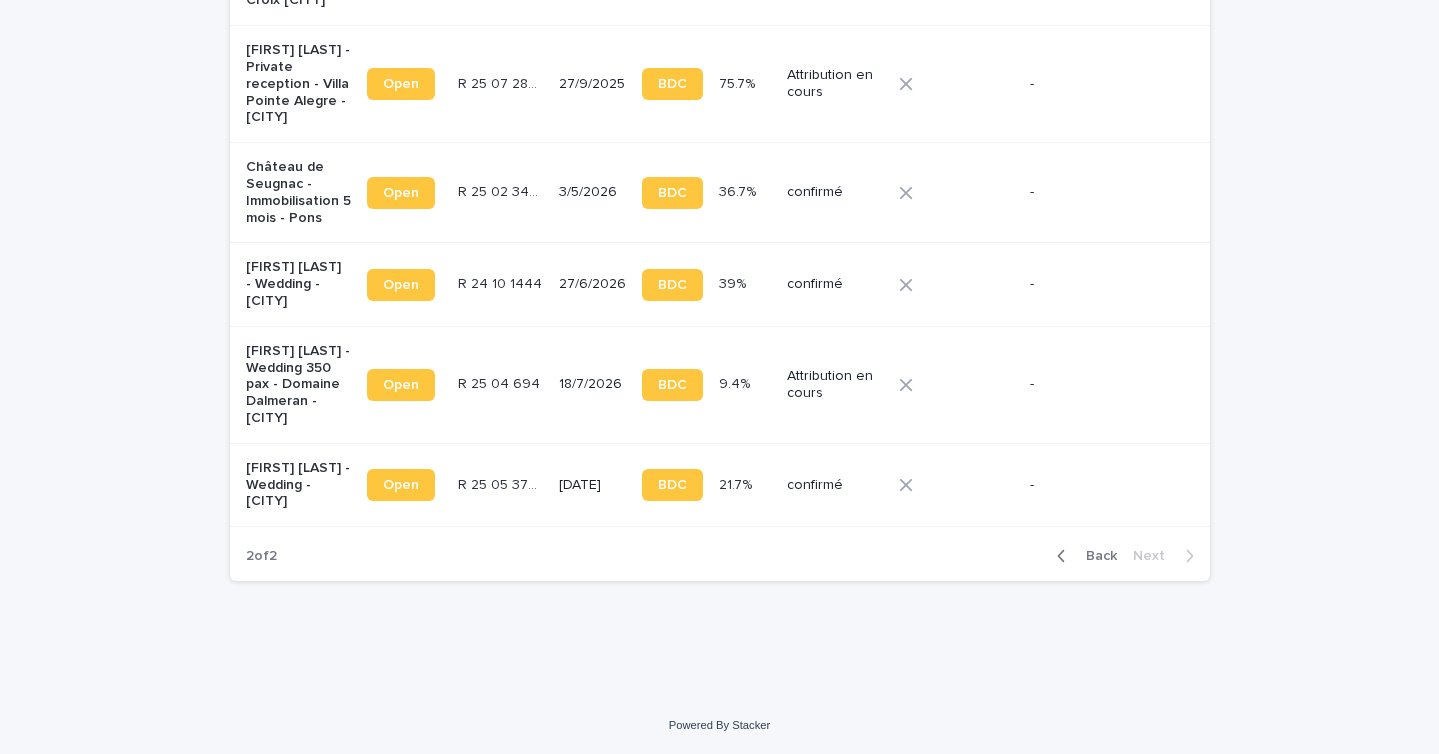 click on "Back" at bounding box center [1095, 556] 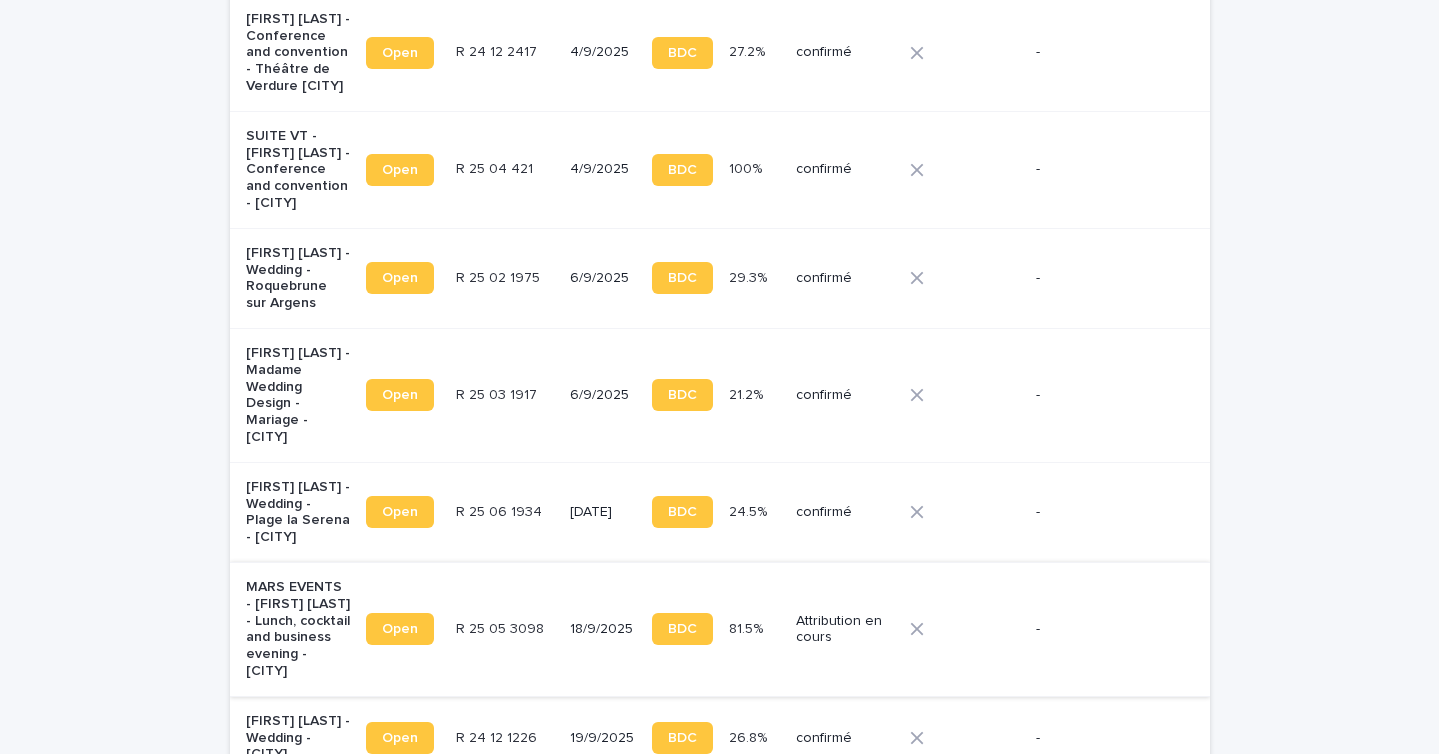 scroll, scrollTop: 2825, scrollLeft: 0, axis: vertical 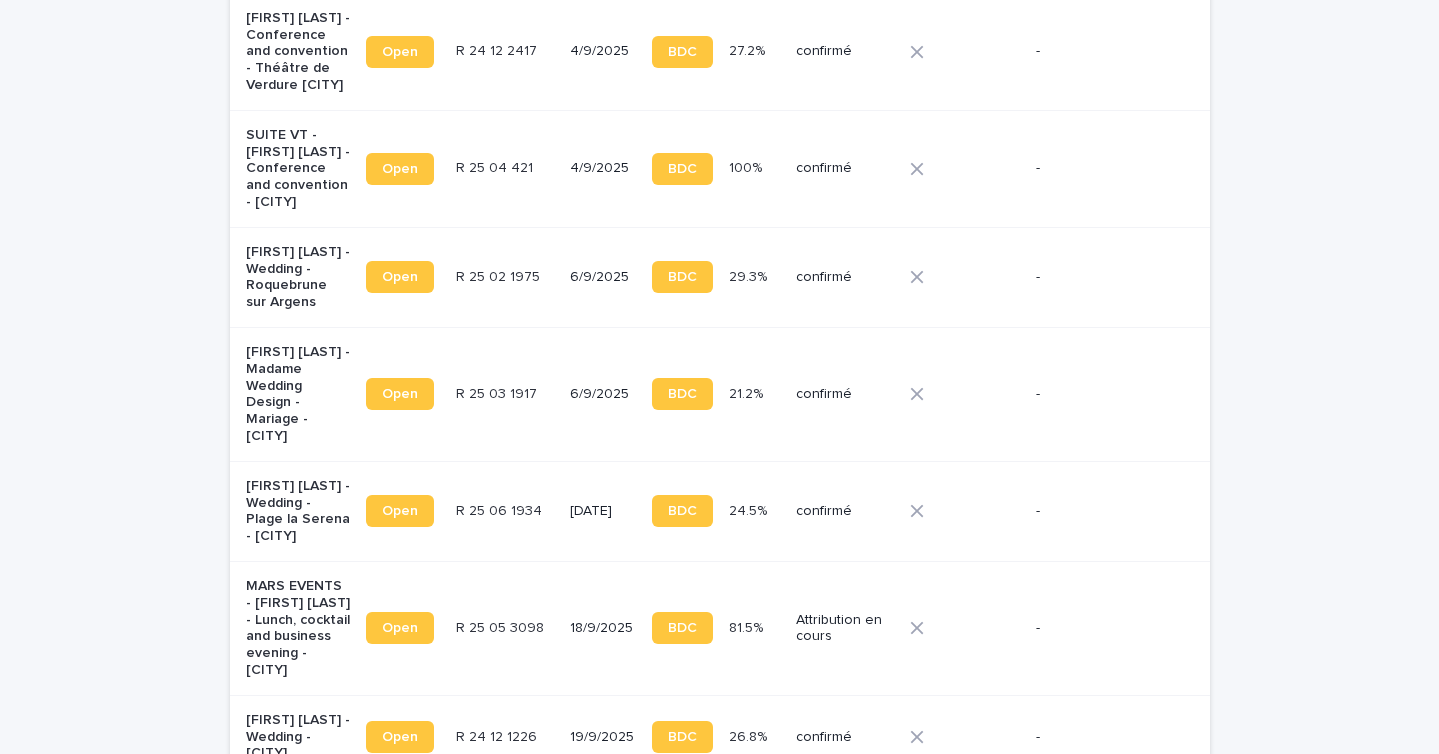click on "confirmé" at bounding box center [845, 277] 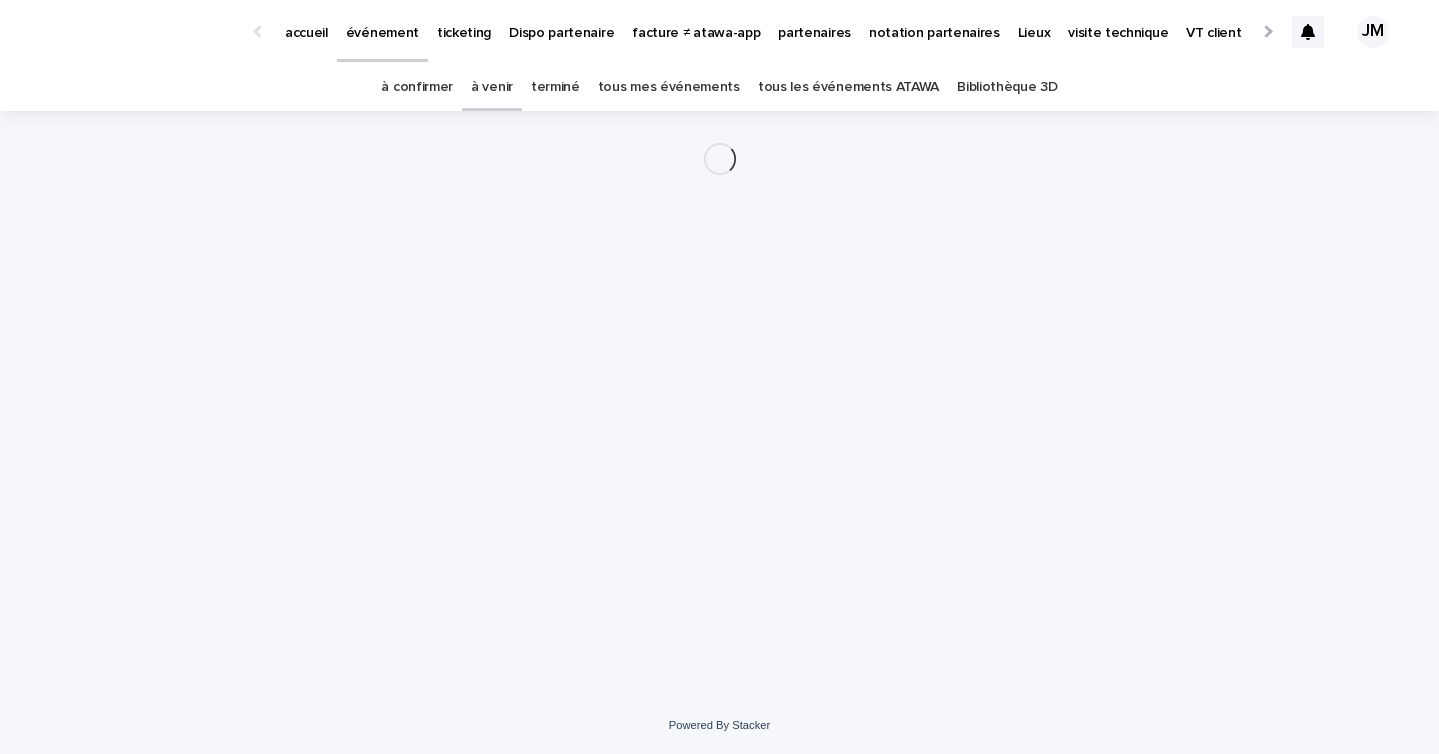 scroll, scrollTop: 0, scrollLeft: 0, axis: both 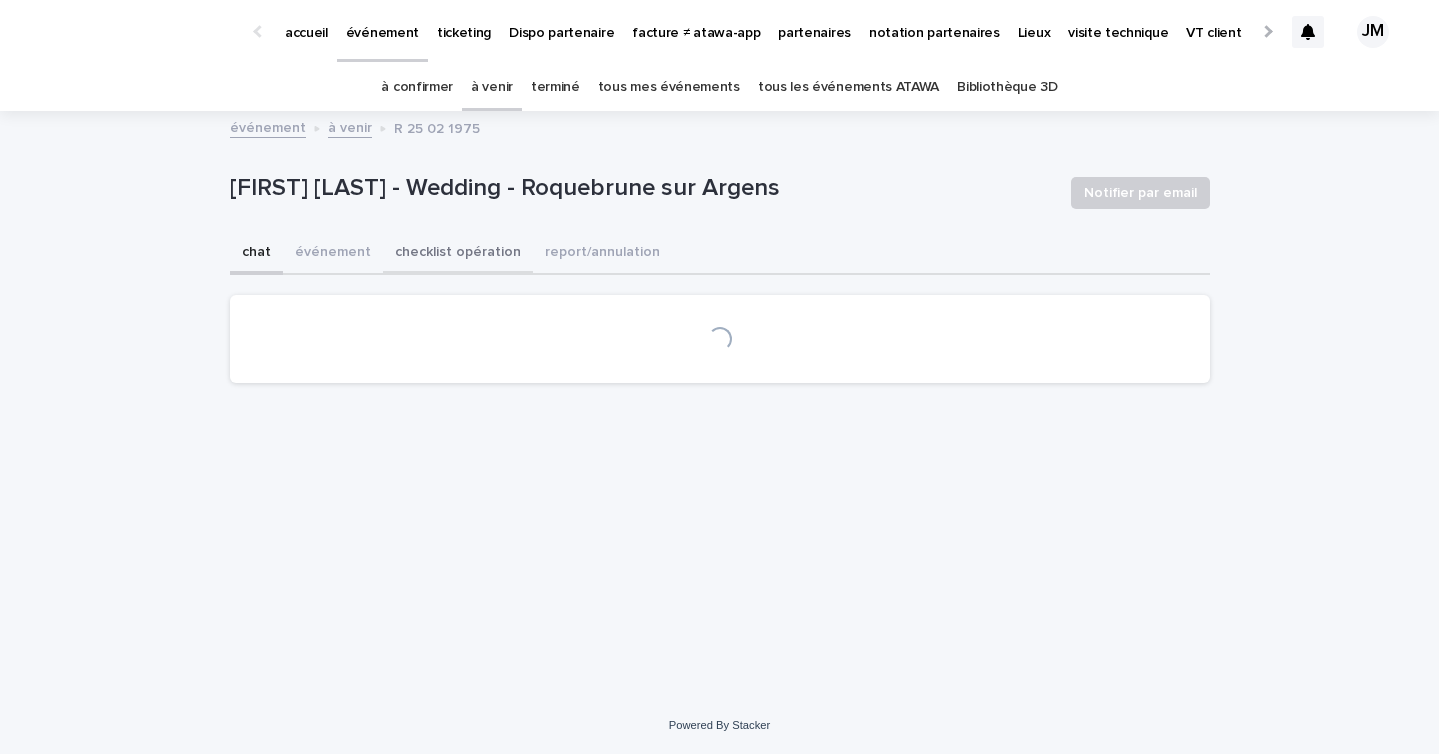 click on "checklist opération" at bounding box center [458, 254] 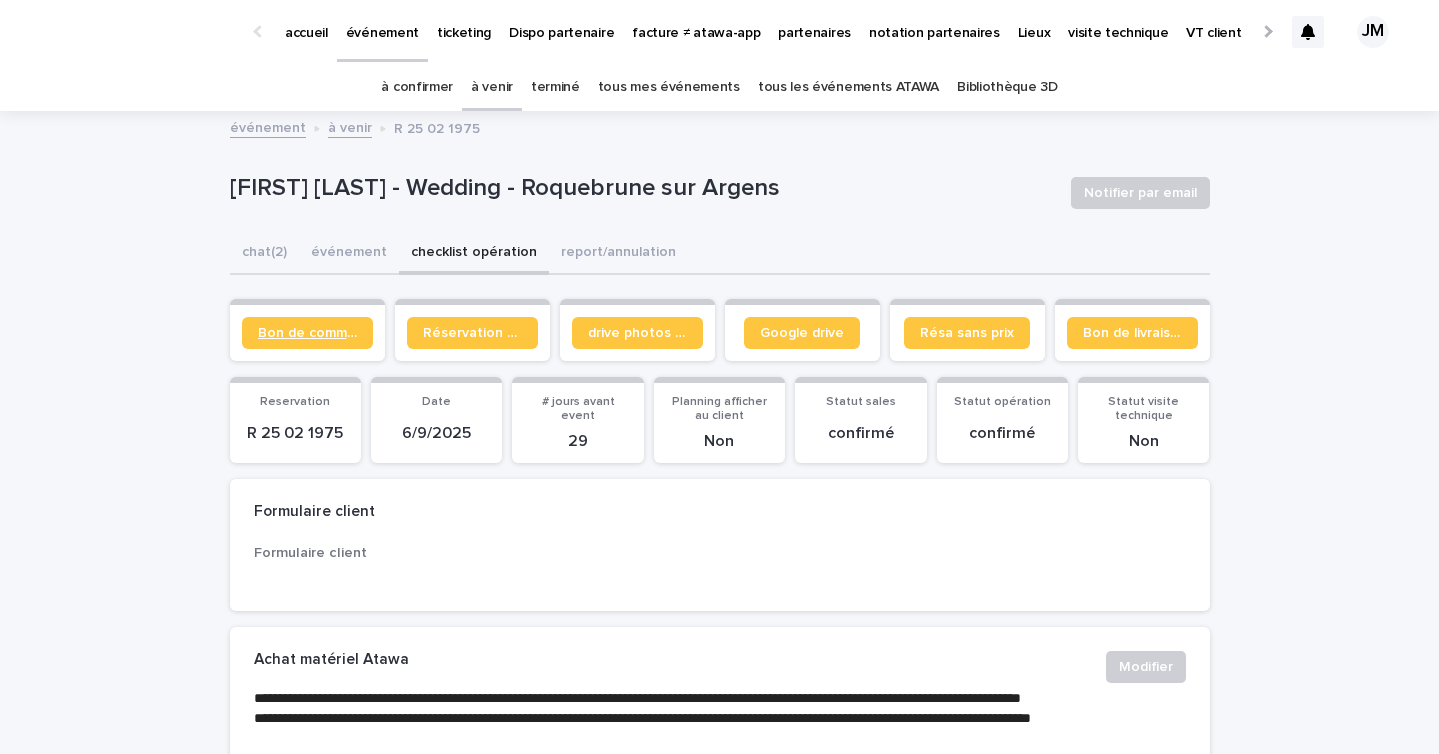 click on "Bon de commande" at bounding box center (307, 333) 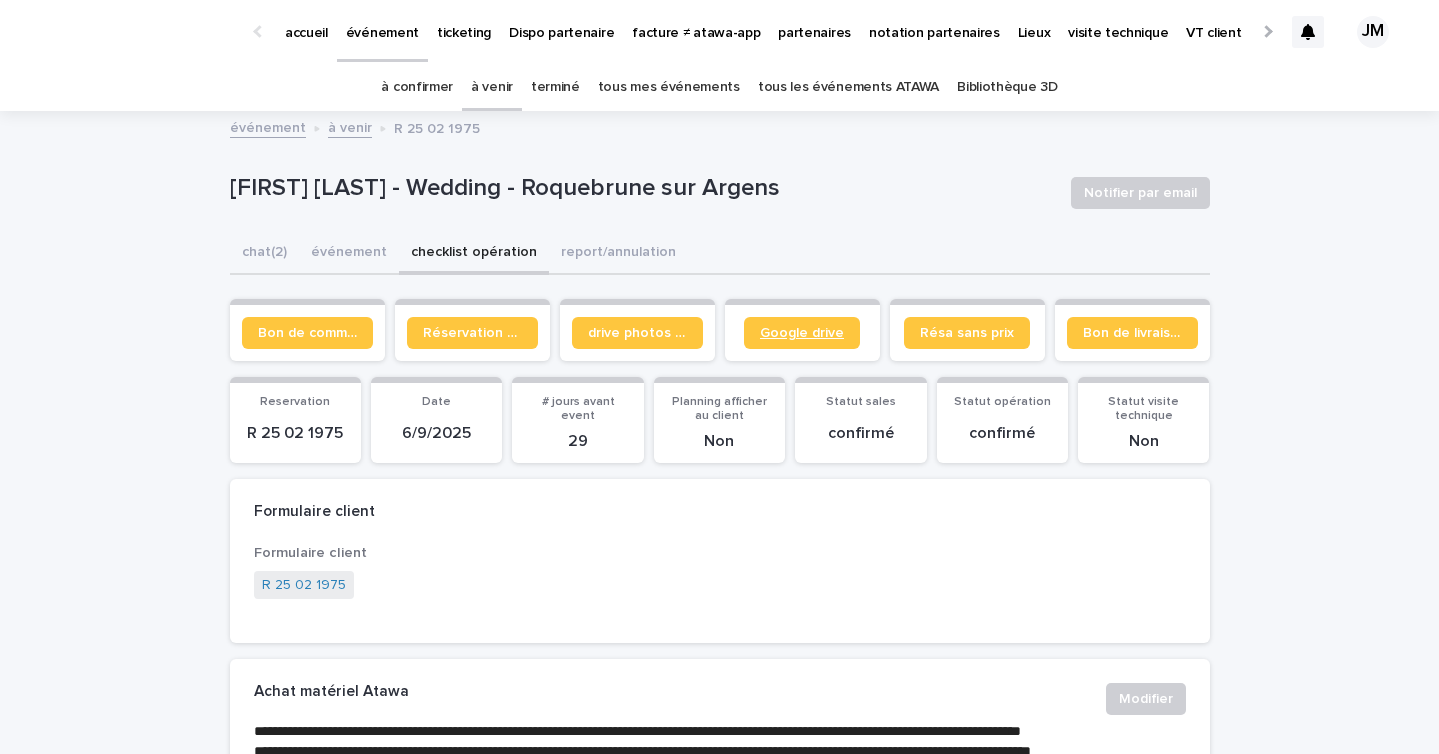 click on "Google drive" at bounding box center [802, 333] 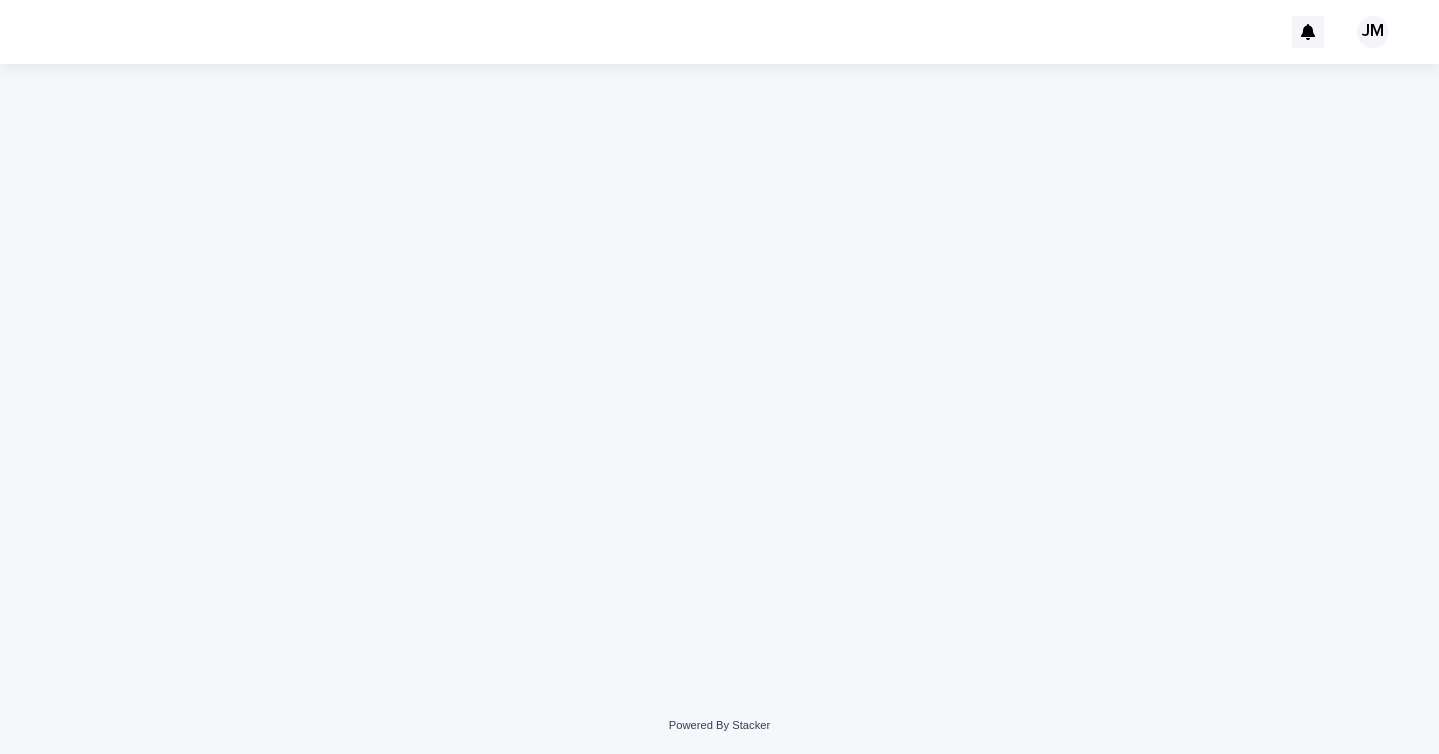 scroll, scrollTop: 0, scrollLeft: 0, axis: both 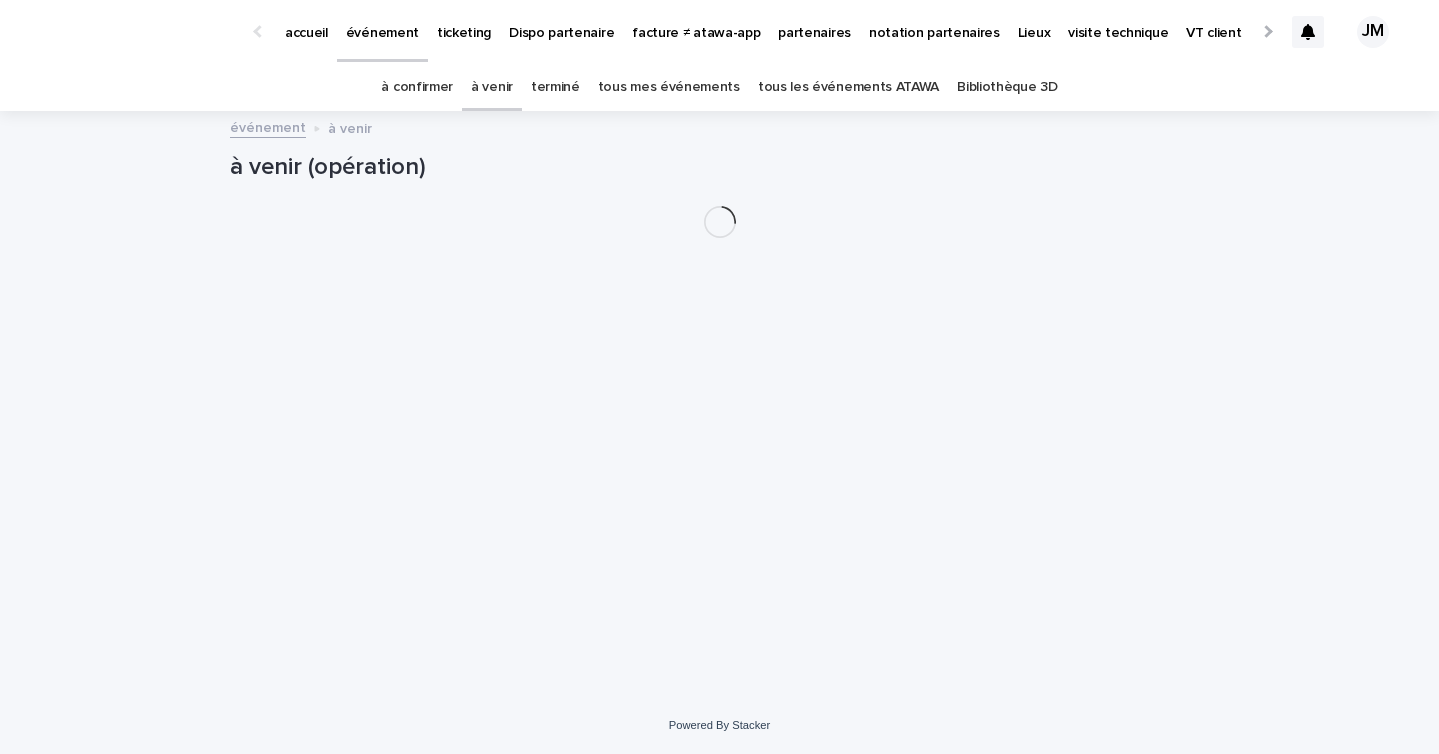 click on "à confirmer" at bounding box center (417, 87) 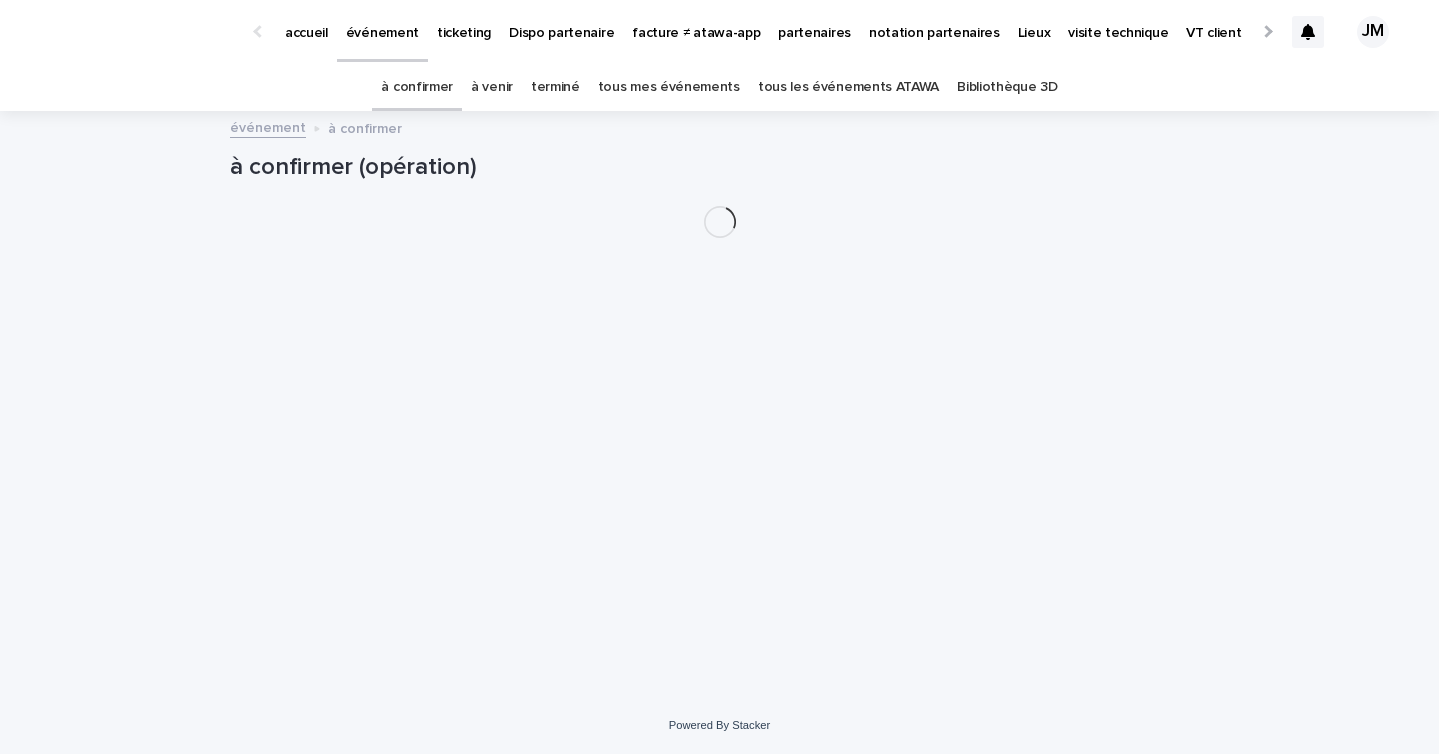 click on "à venir" at bounding box center (492, 87) 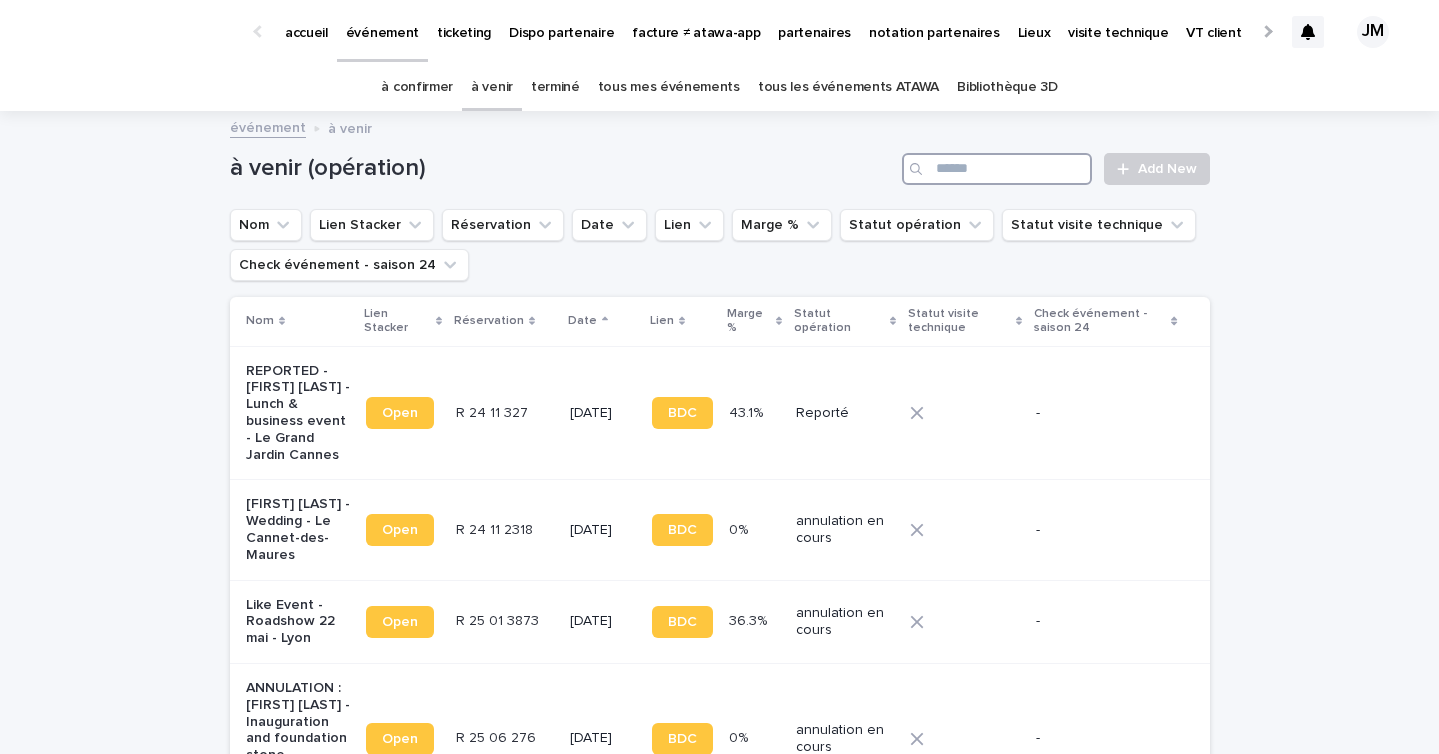 click at bounding box center (997, 169) 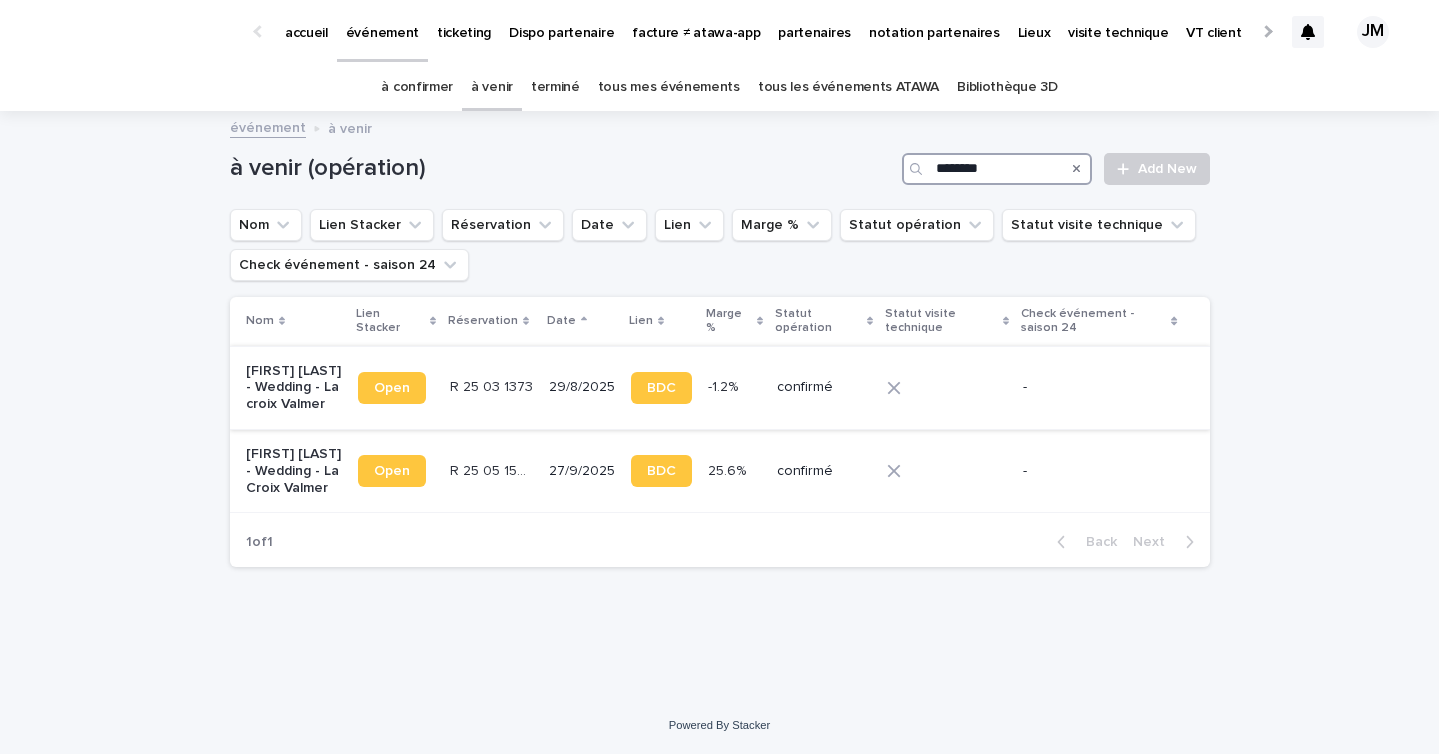 type on "********" 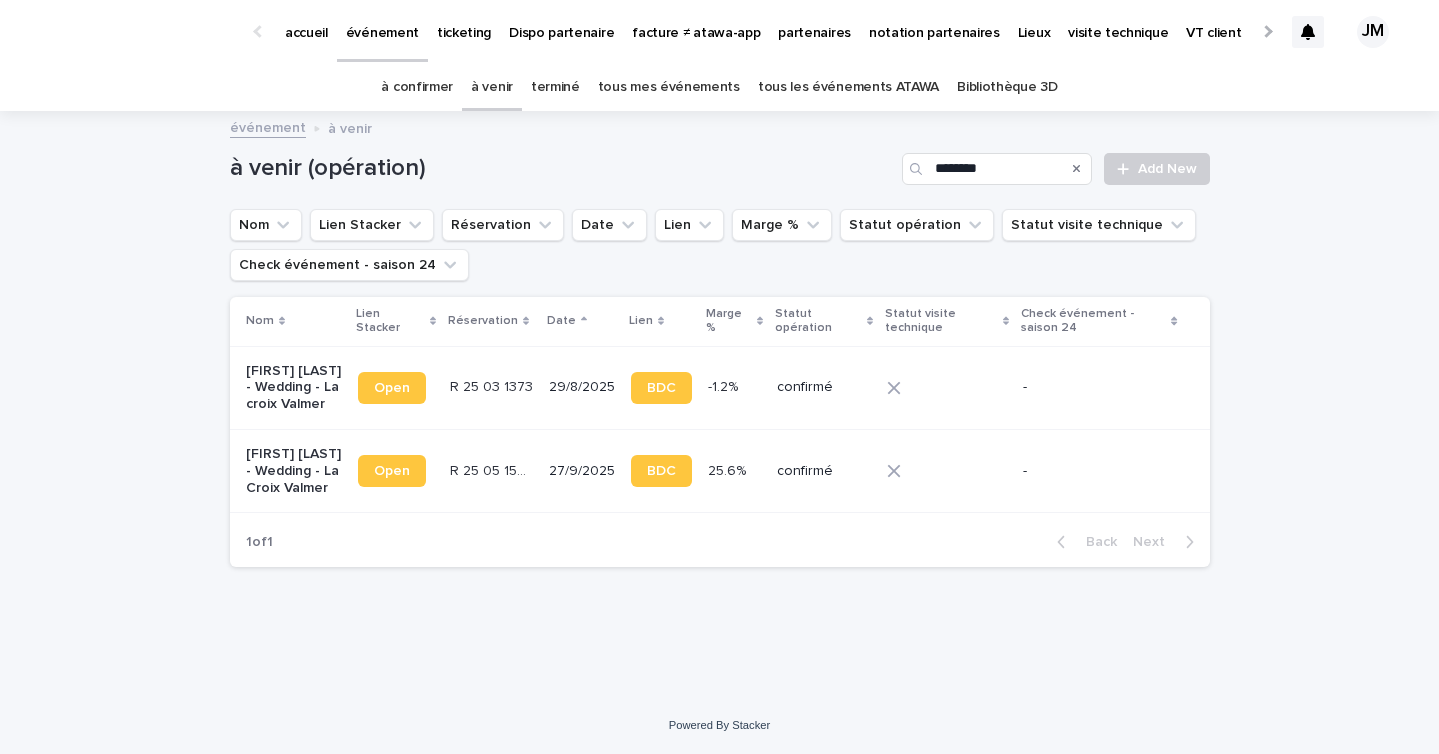 click on "confirmé" at bounding box center (824, 387) 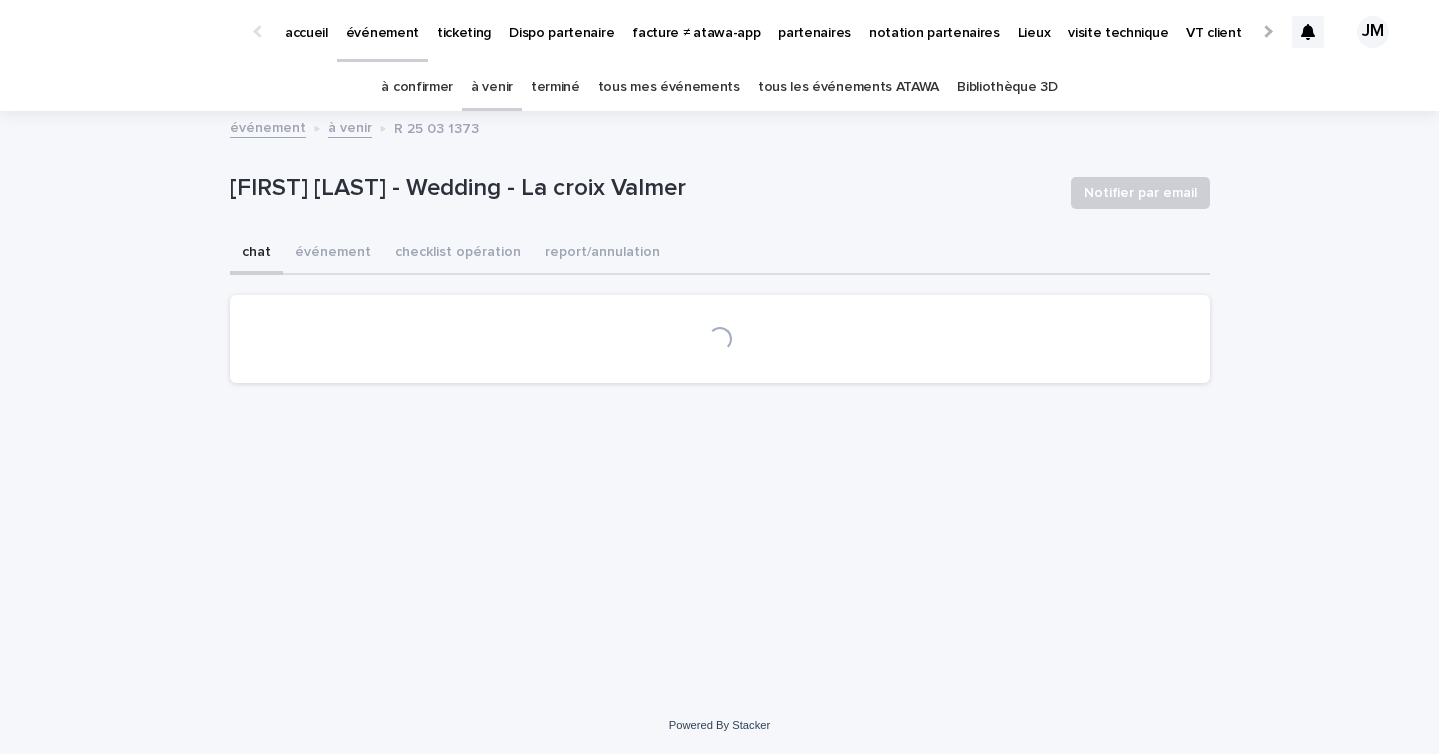 click on "checklist opération" at bounding box center [458, 254] 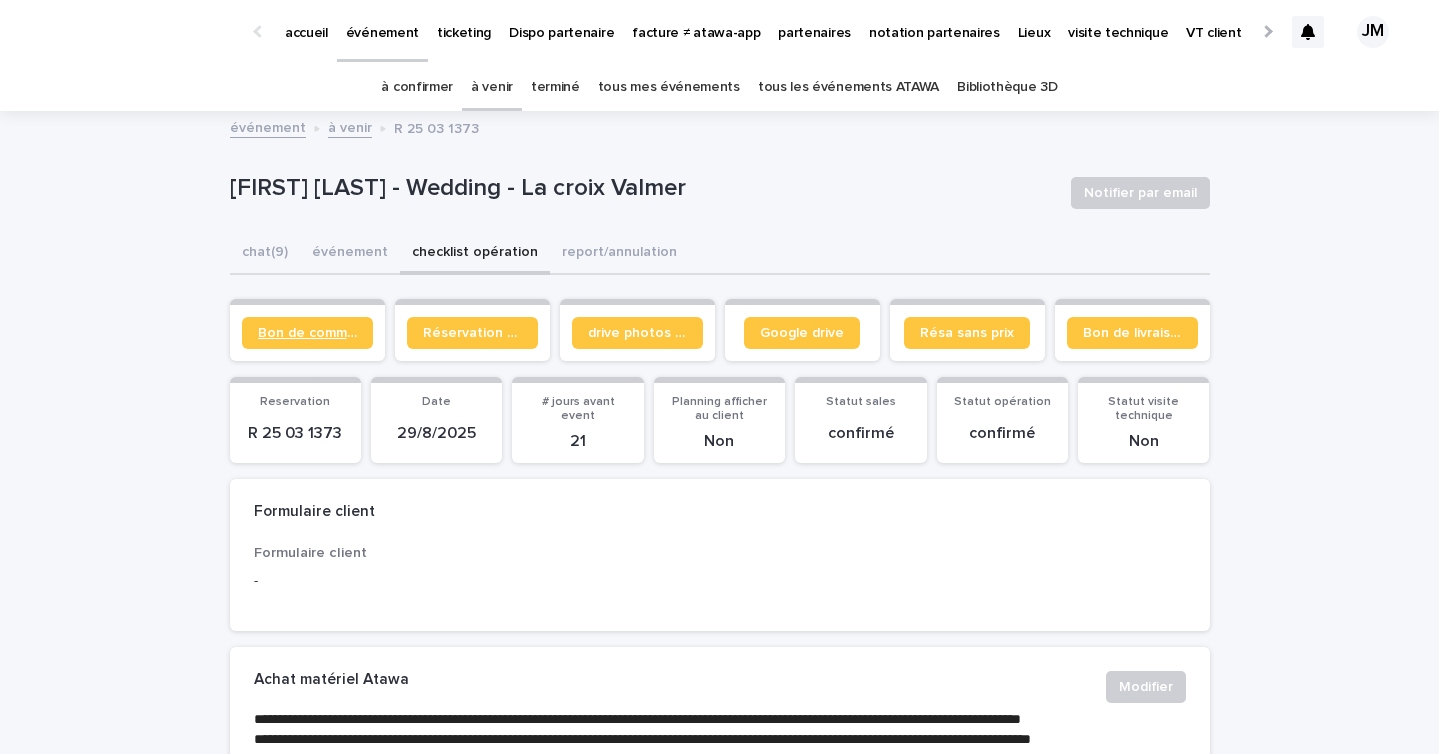 click on "Bon de commande" at bounding box center (307, 333) 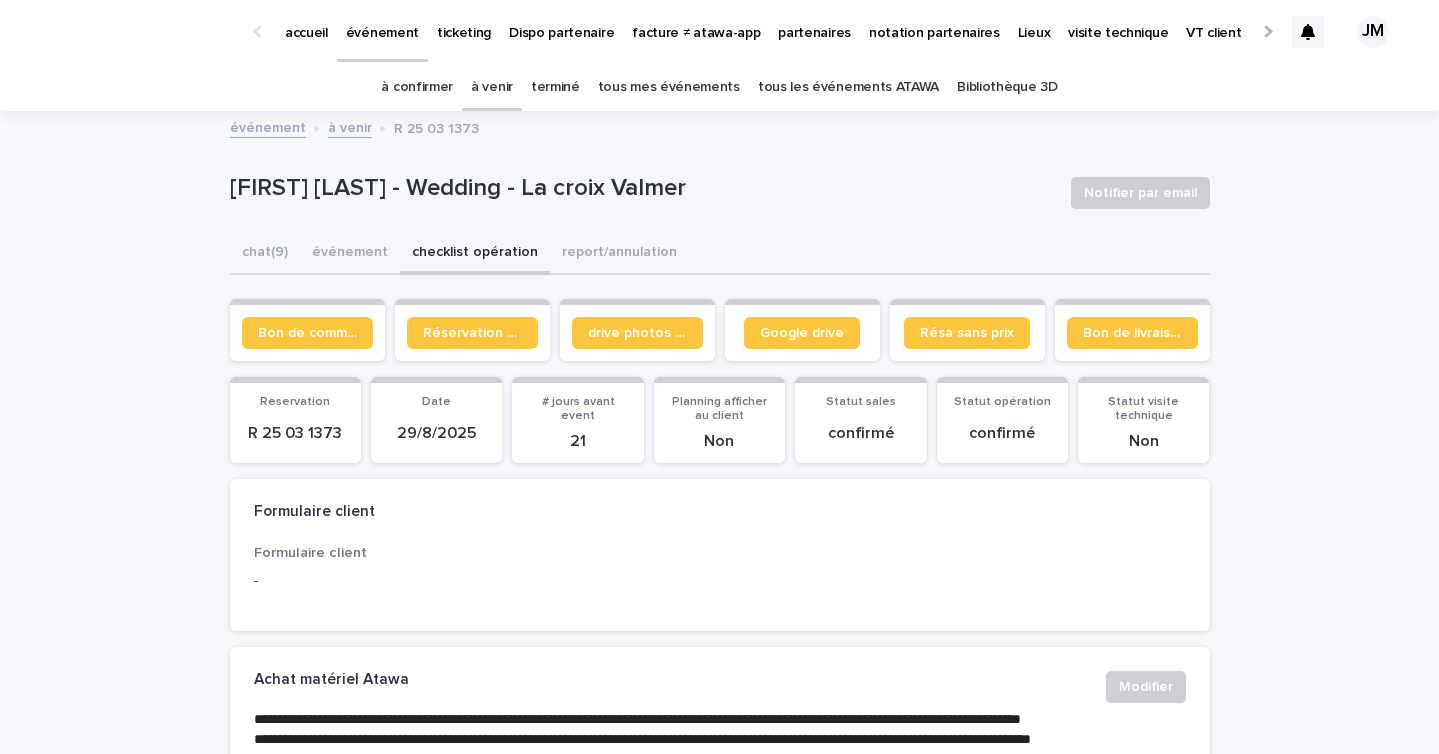 click on "tous les événements ATAWA" at bounding box center (848, 87) 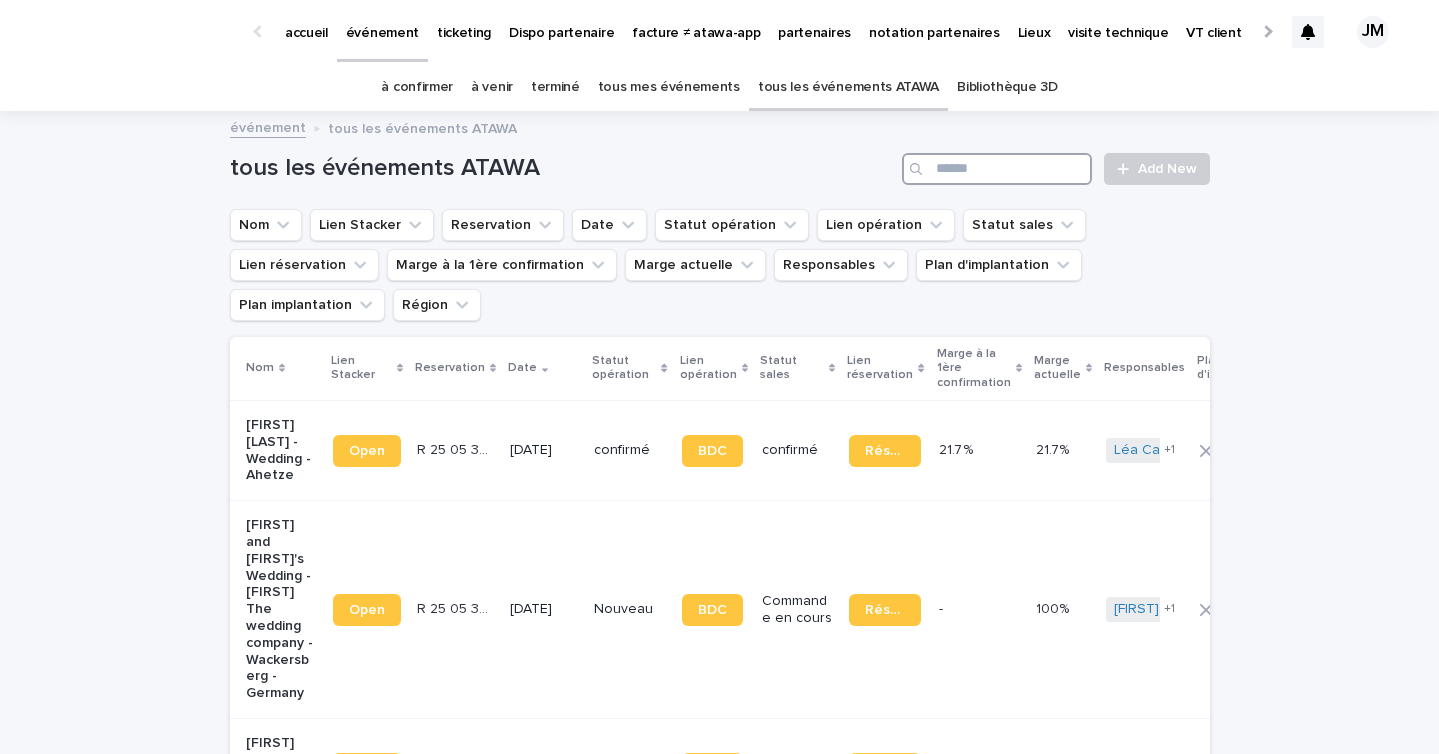 click at bounding box center (997, 169) 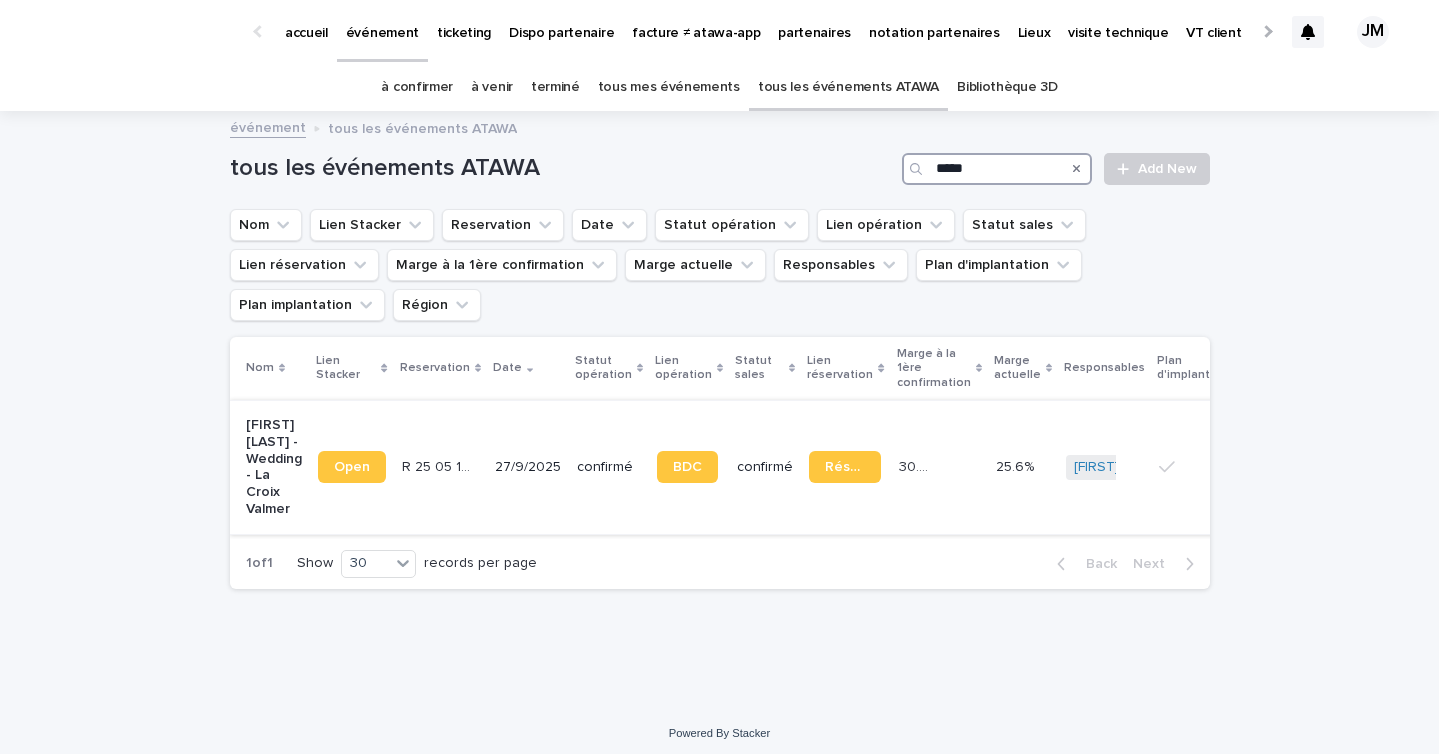 type on "*****" 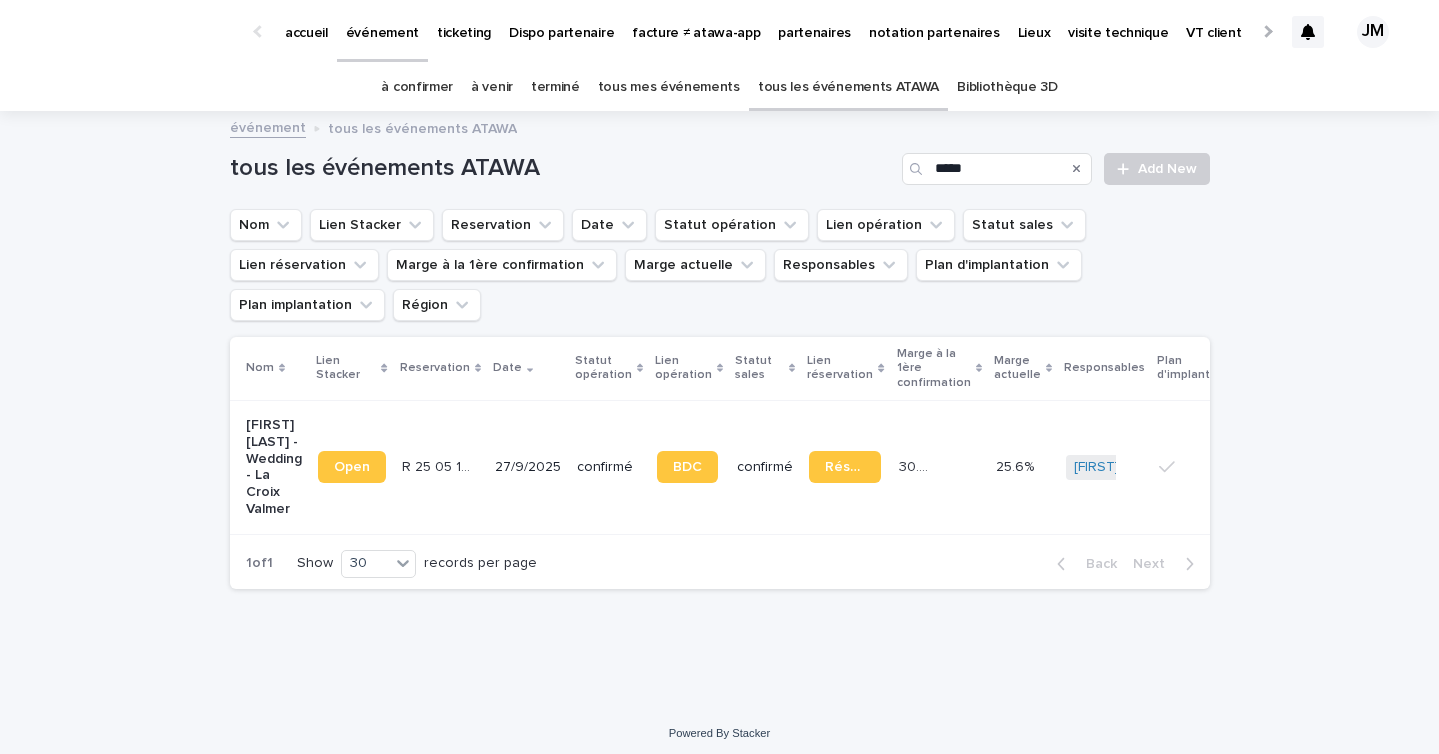 click on "27/9/2025" at bounding box center (528, 467) 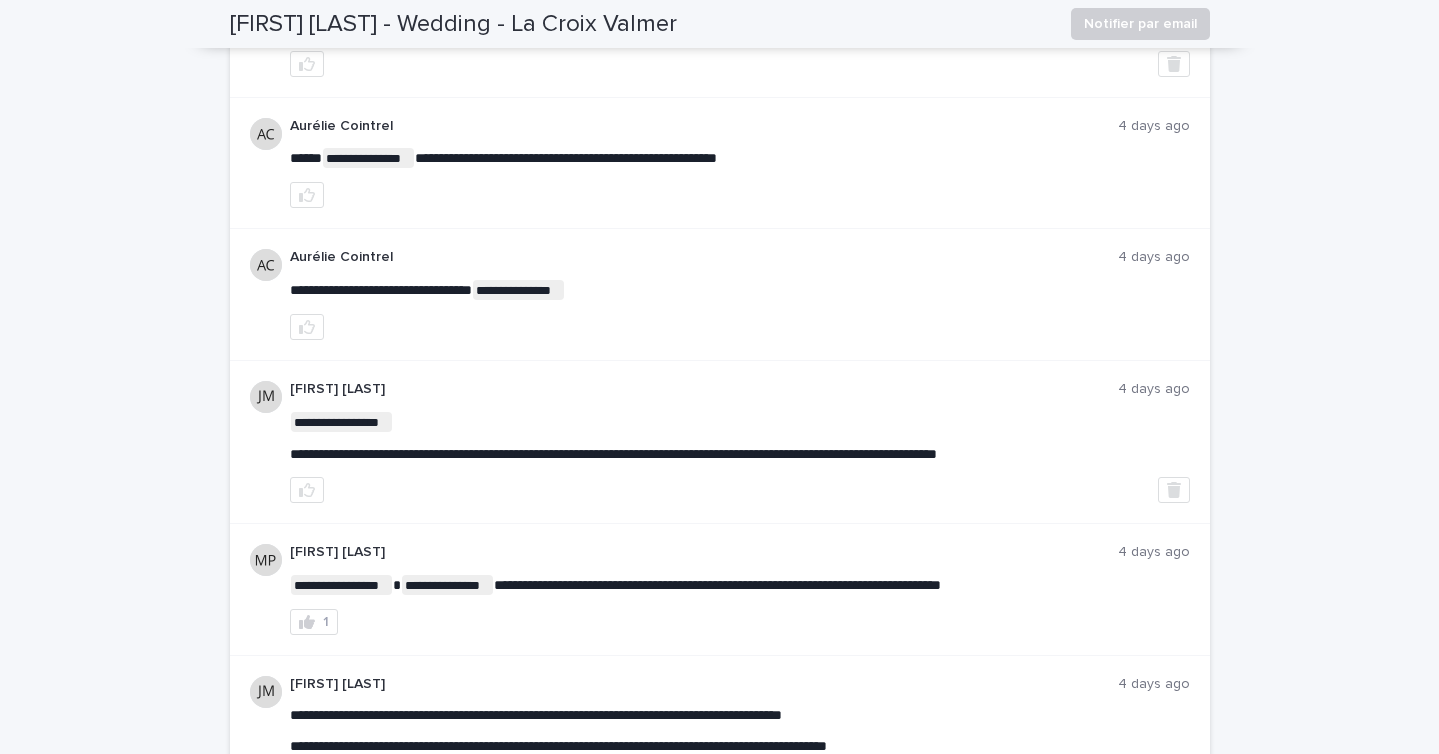 scroll, scrollTop: 110, scrollLeft: 0, axis: vertical 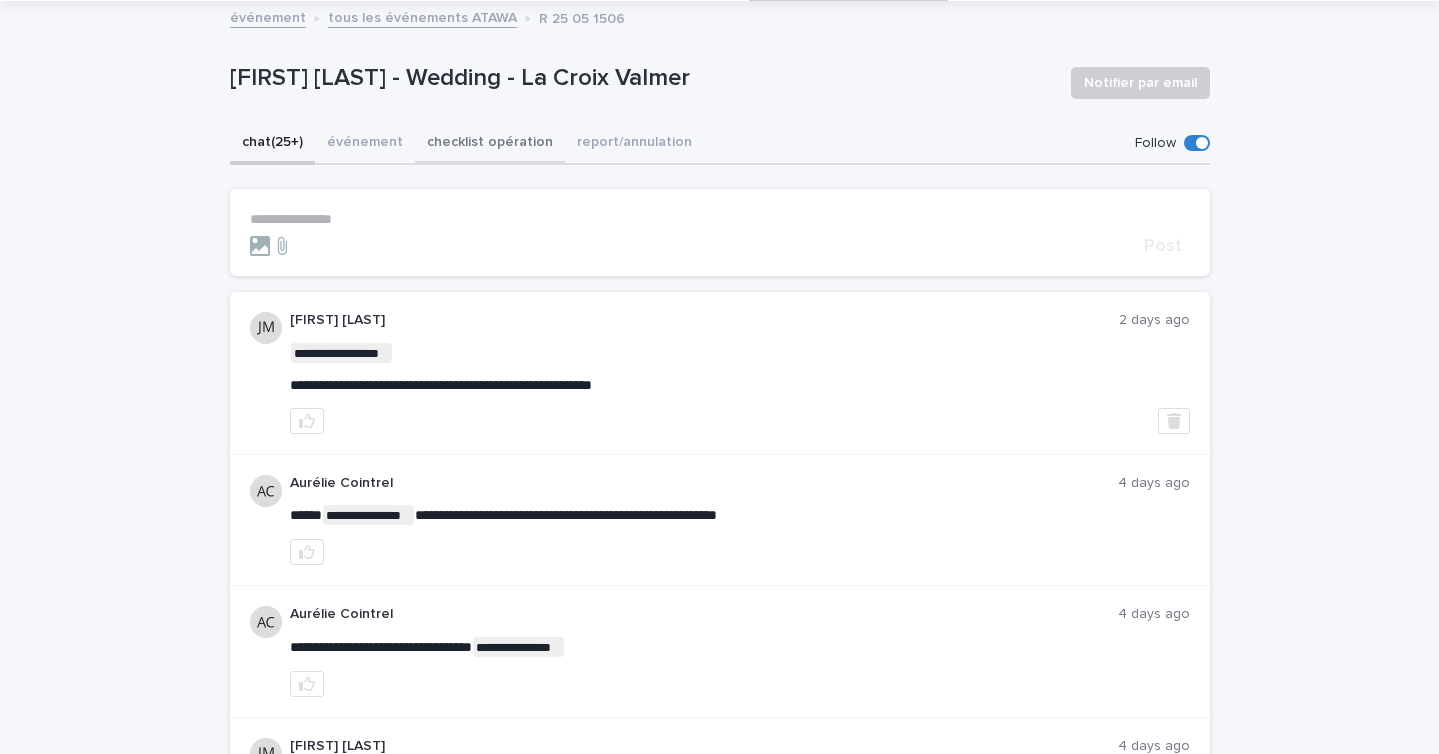 click on "checklist opération" at bounding box center (490, 144) 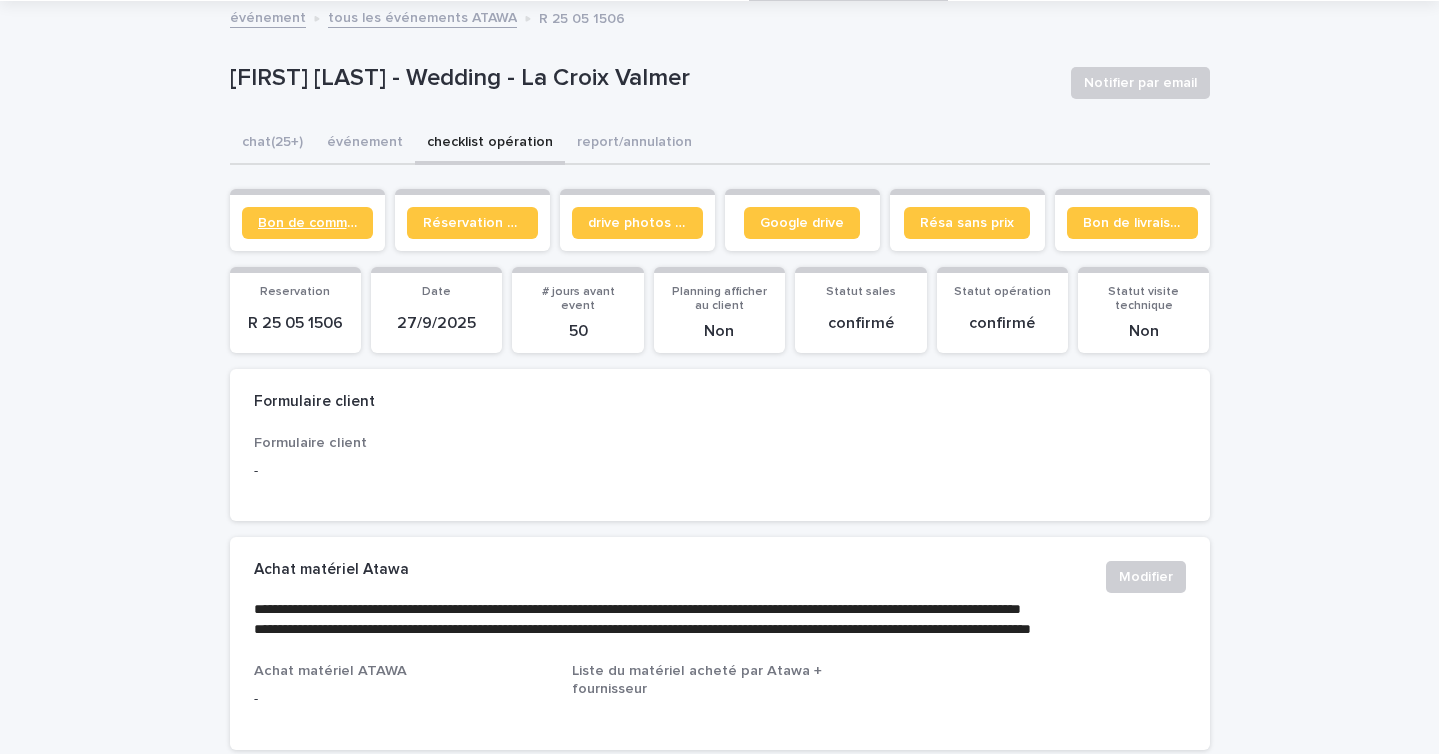 click on "Bon de commande" at bounding box center (307, 223) 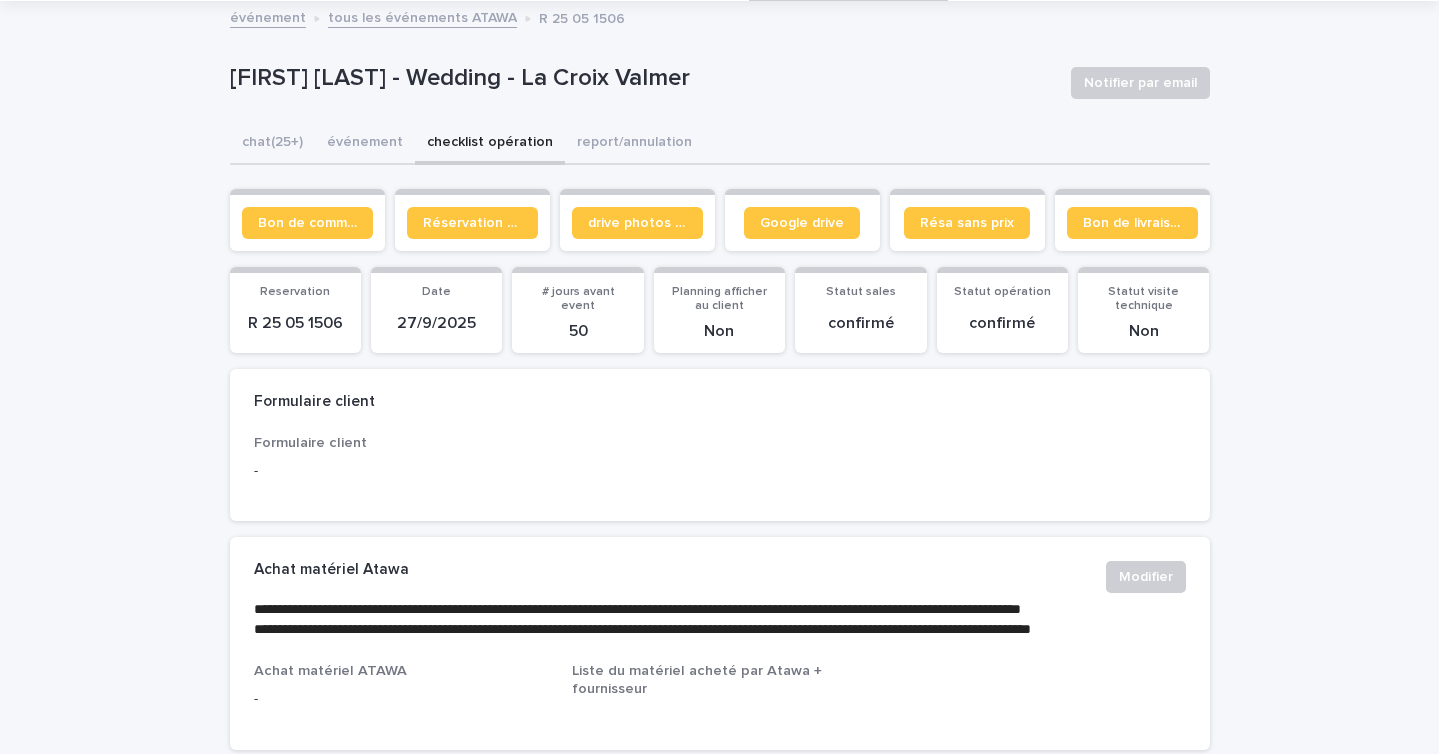 scroll, scrollTop: 0, scrollLeft: 0, axis: both 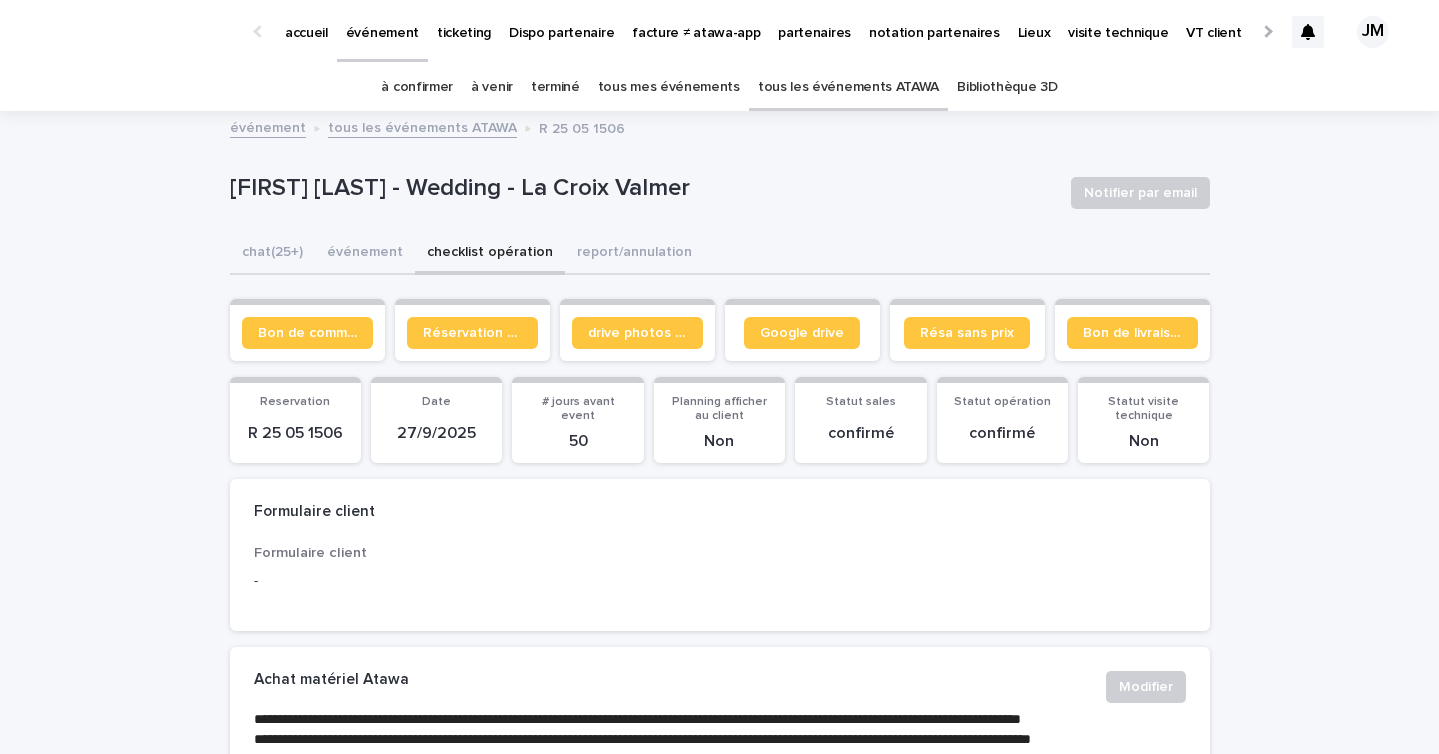 click on "événement tous les événements ATAWA R 25 05 1506" at bounding box center (720, 129) 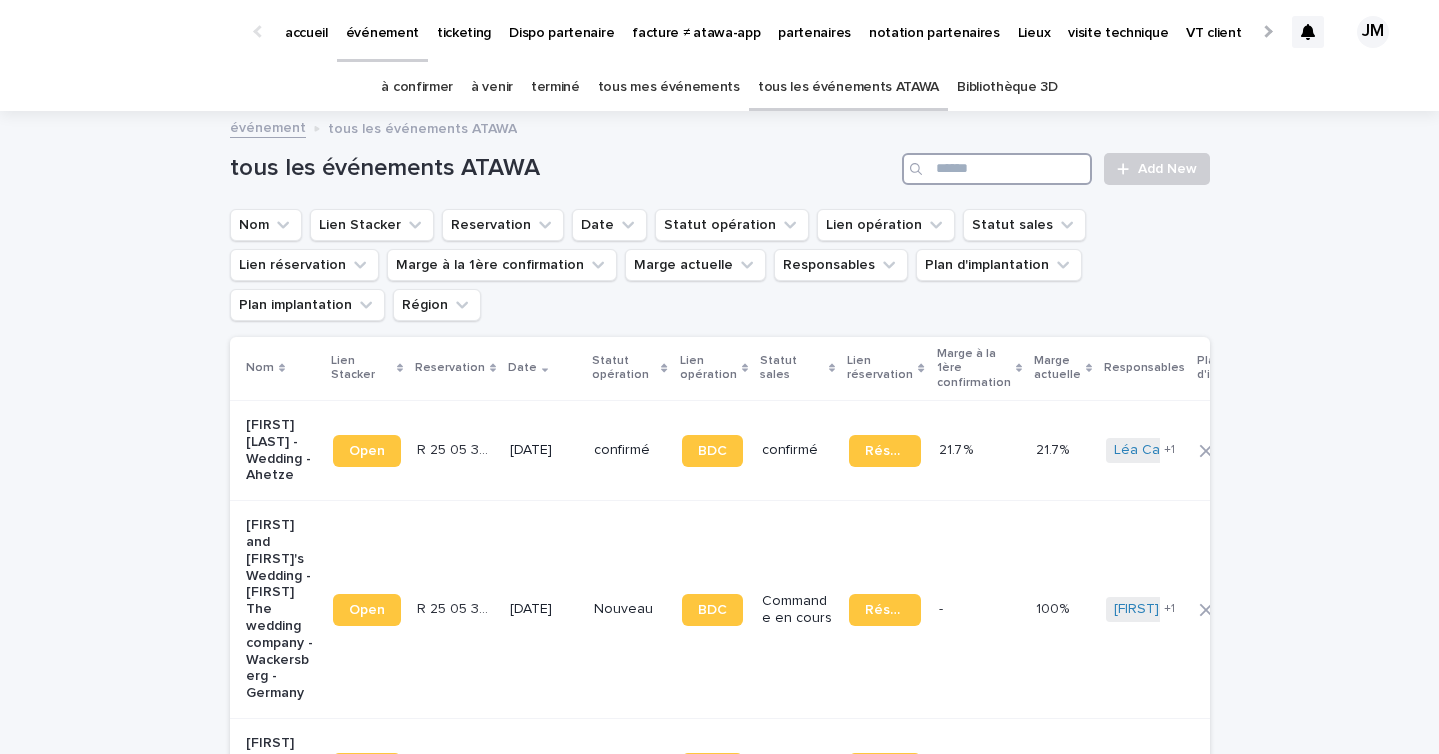 click at bounding box center [997, 169] 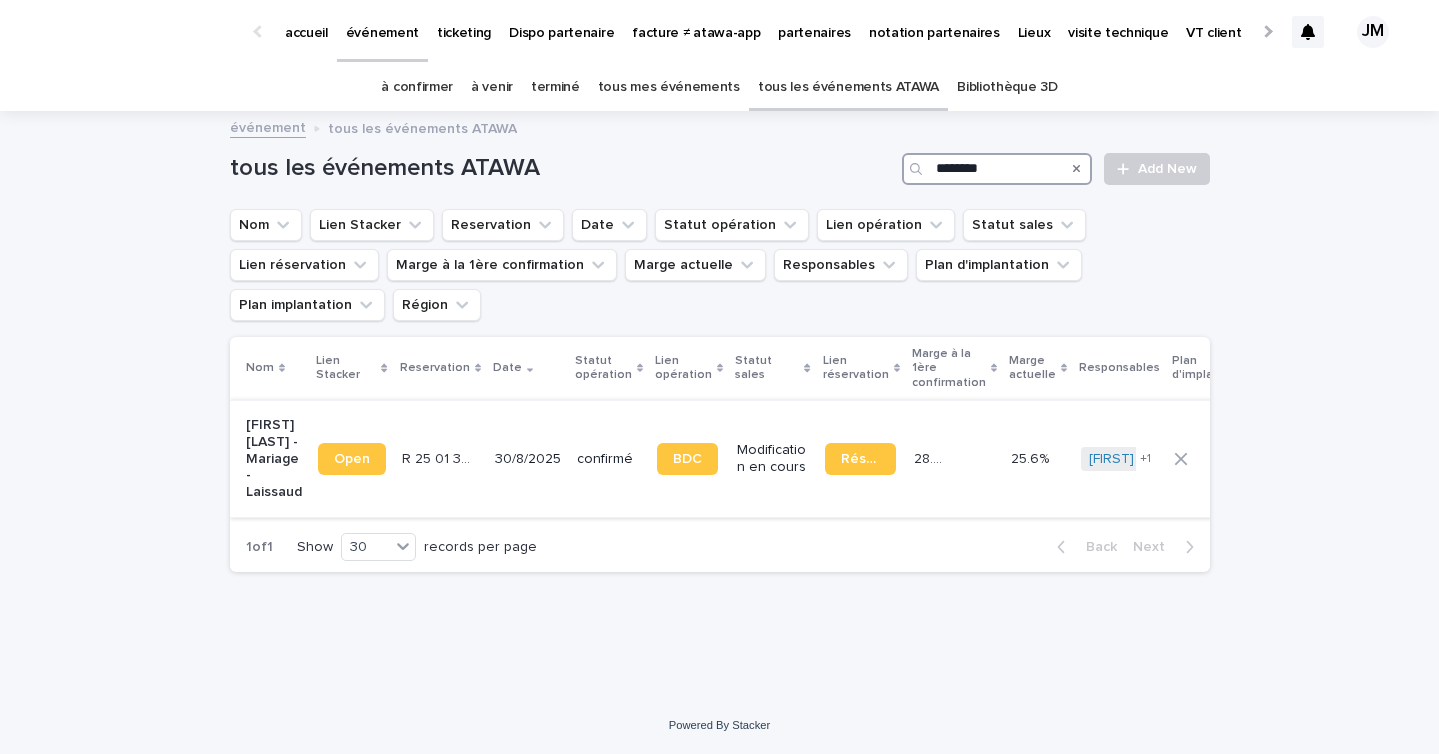 type on "********" 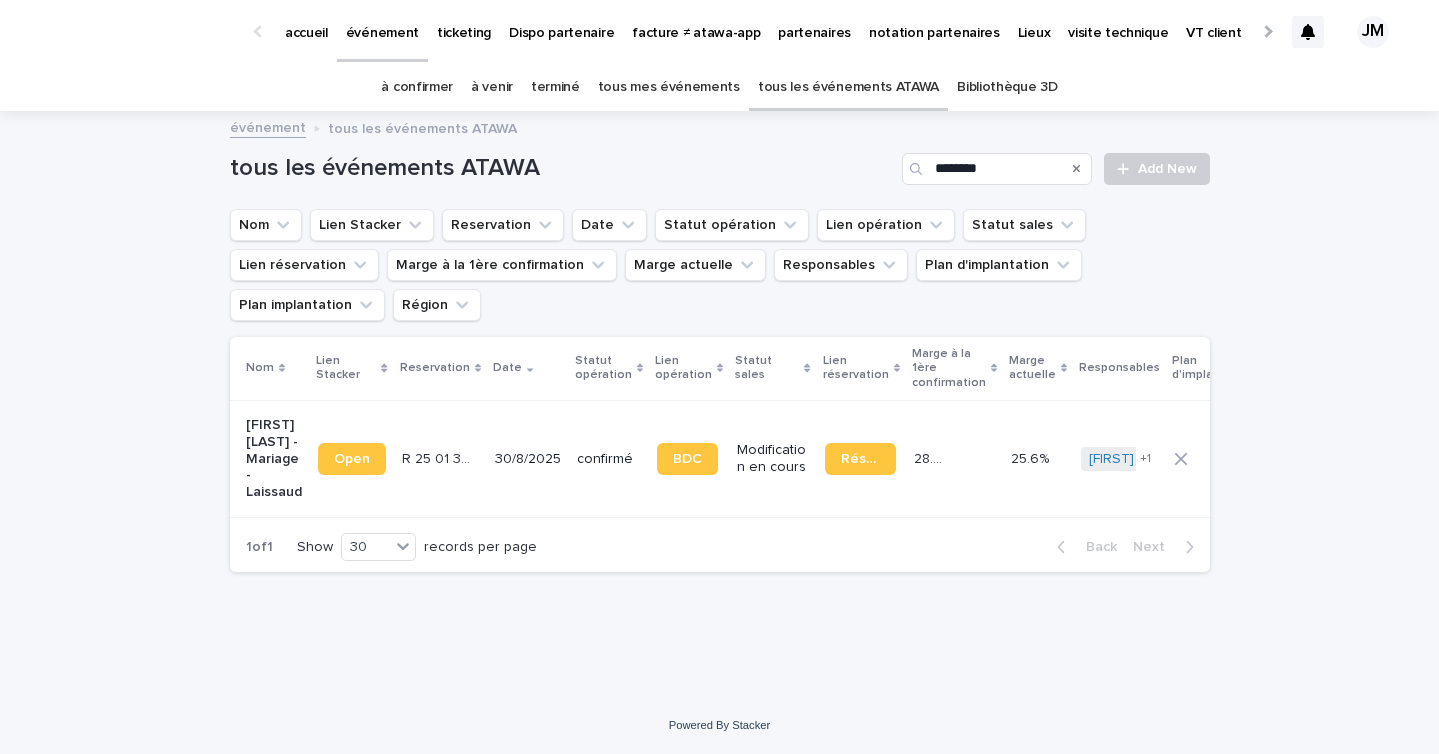 click on "30/8/2025" at bounding box center (528, 459) 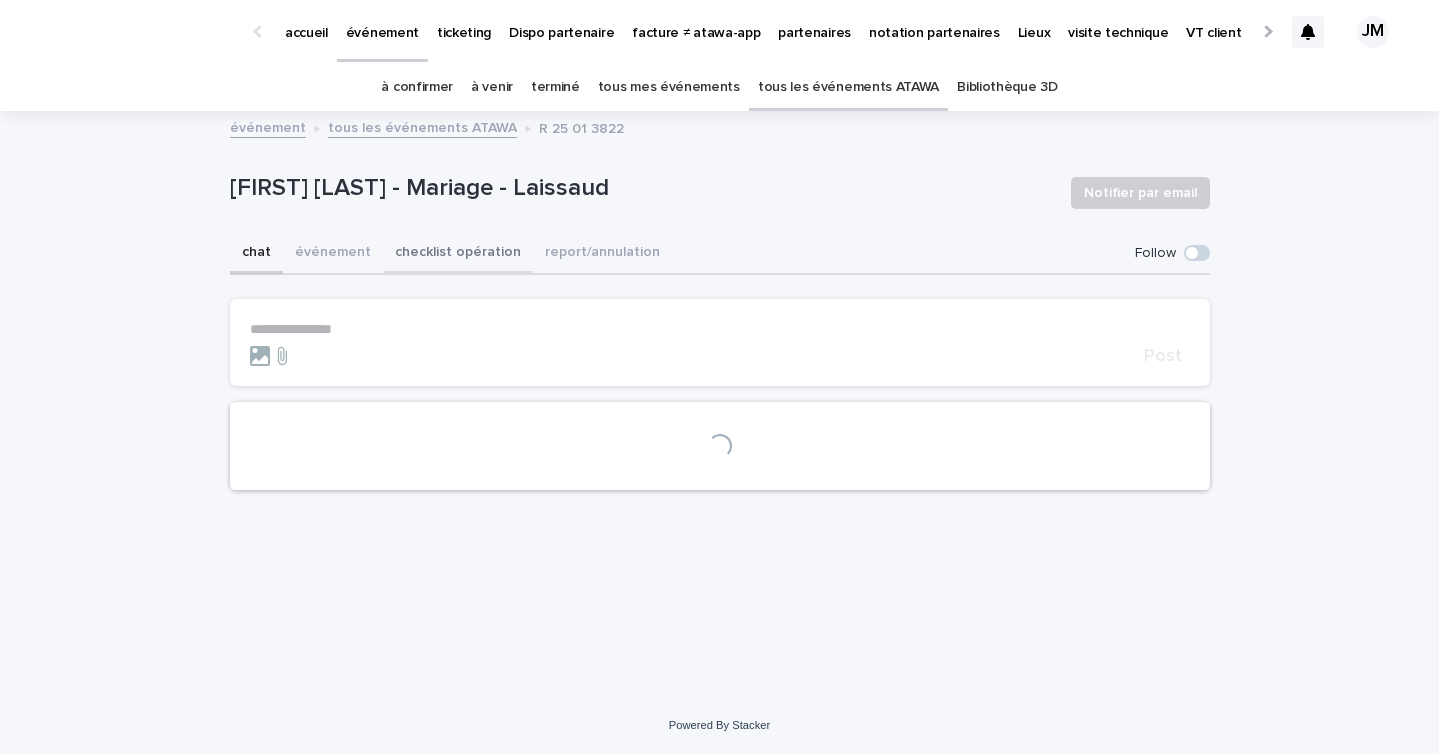 click on "checklist opération" at bounding box center (458, 254) 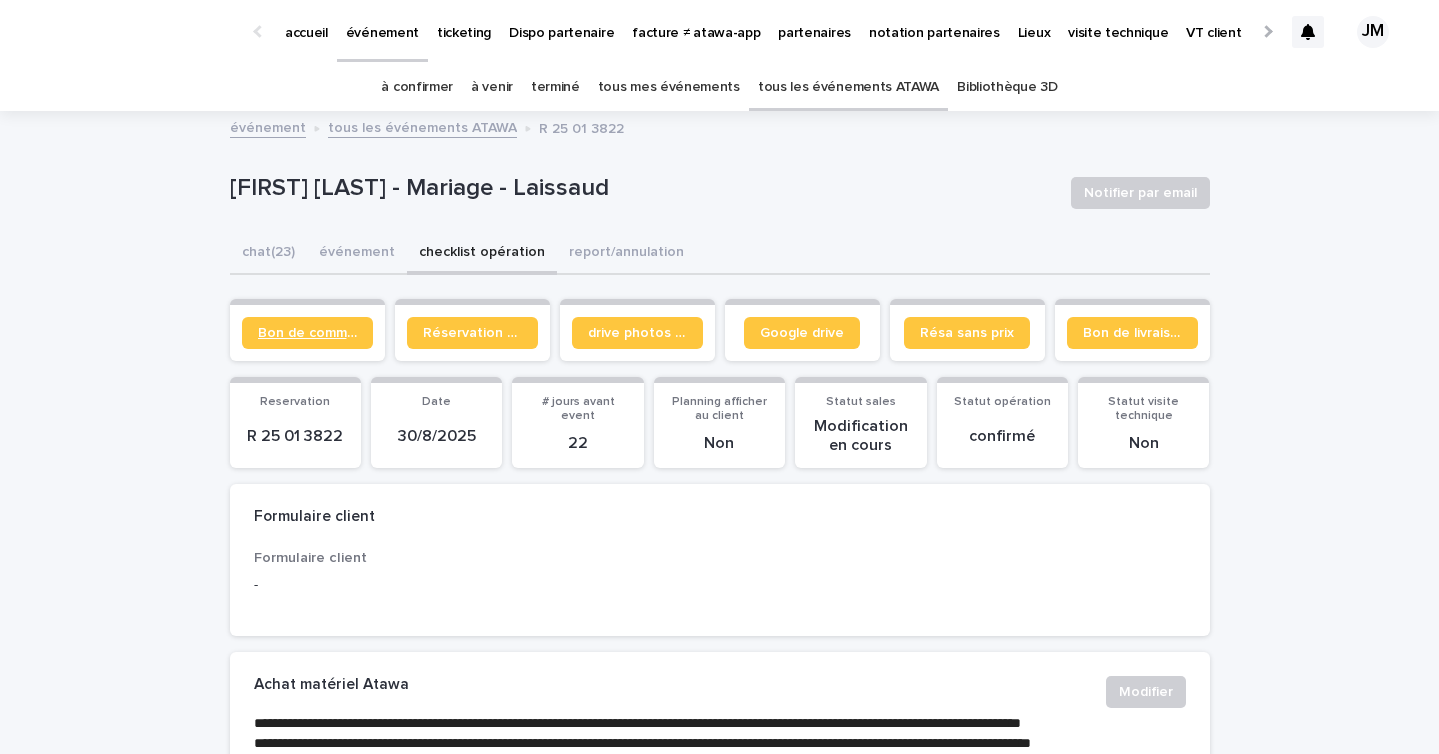 click on "Bon de commande" at bounding box center (307, 333) 